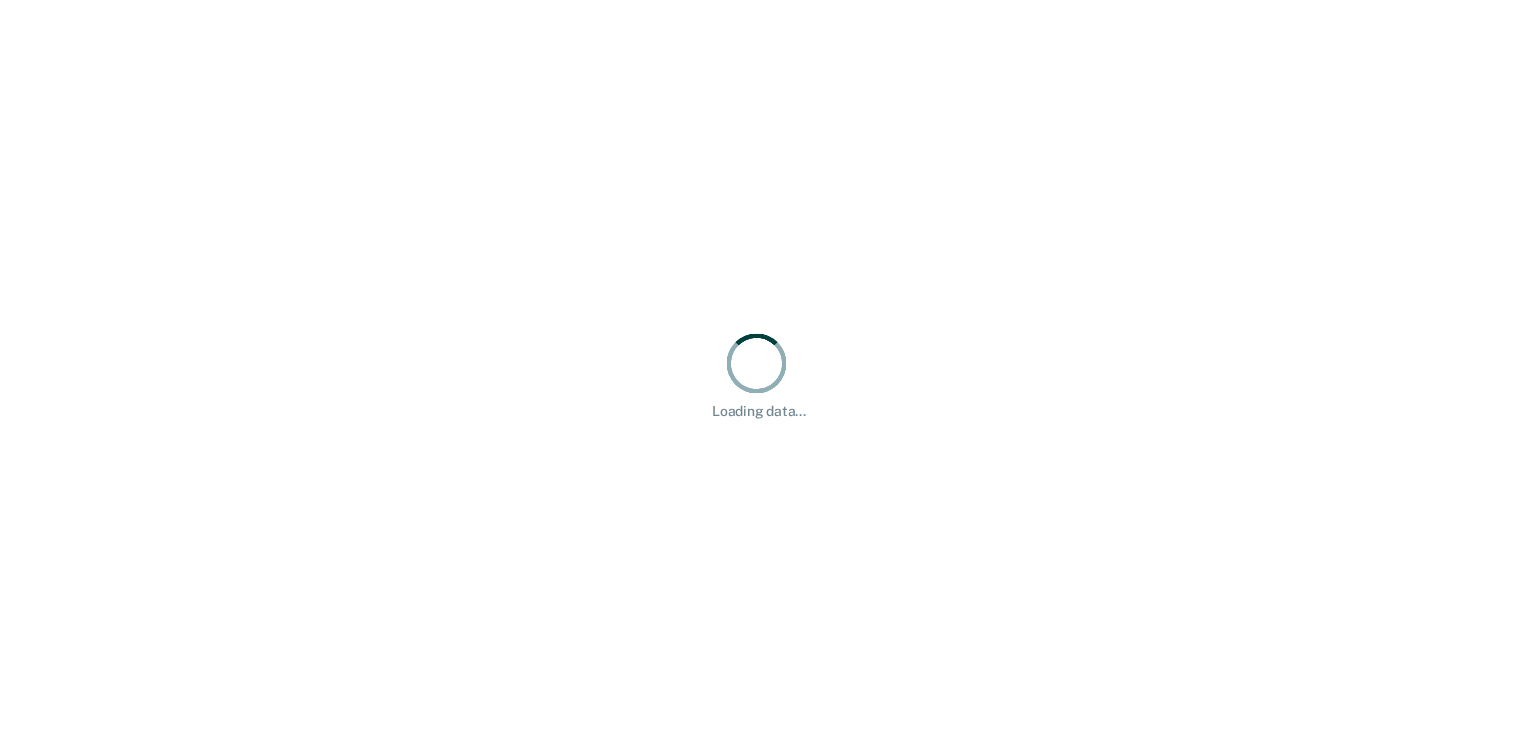 scroll, scrollTop: 0, scrollLeft: 0, axis: both 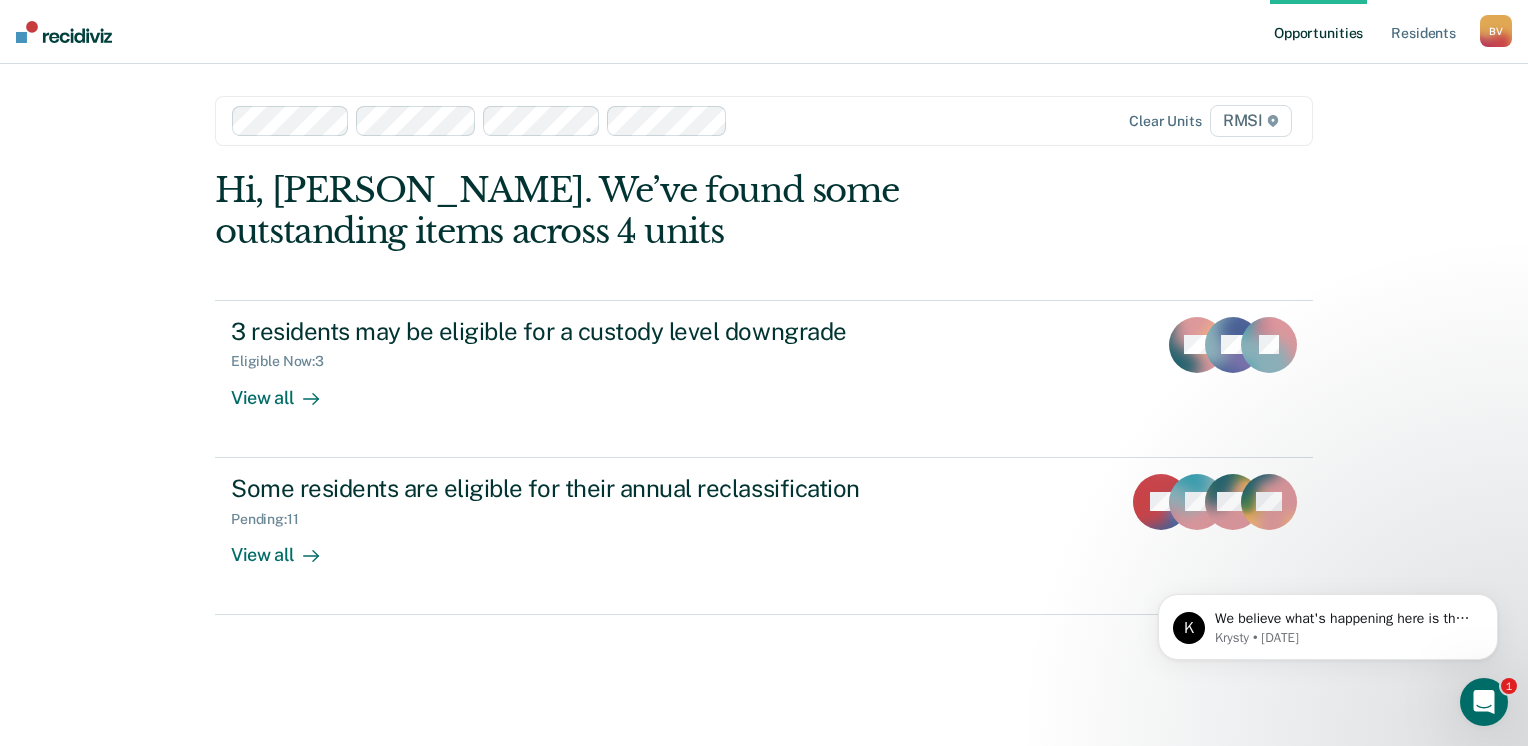 click on "K We believe what's happening here is that [PERSON_NAME] received a disciplinary on [DATE], but the disposition was not guilty. Per policy, our tool only count disciplinaries that were determined to be "guilty". ​ Do you see something else on your end suggesting this disciplinary was found guilty? Krysty • [DATE]" at bounding box center [1328, 535] 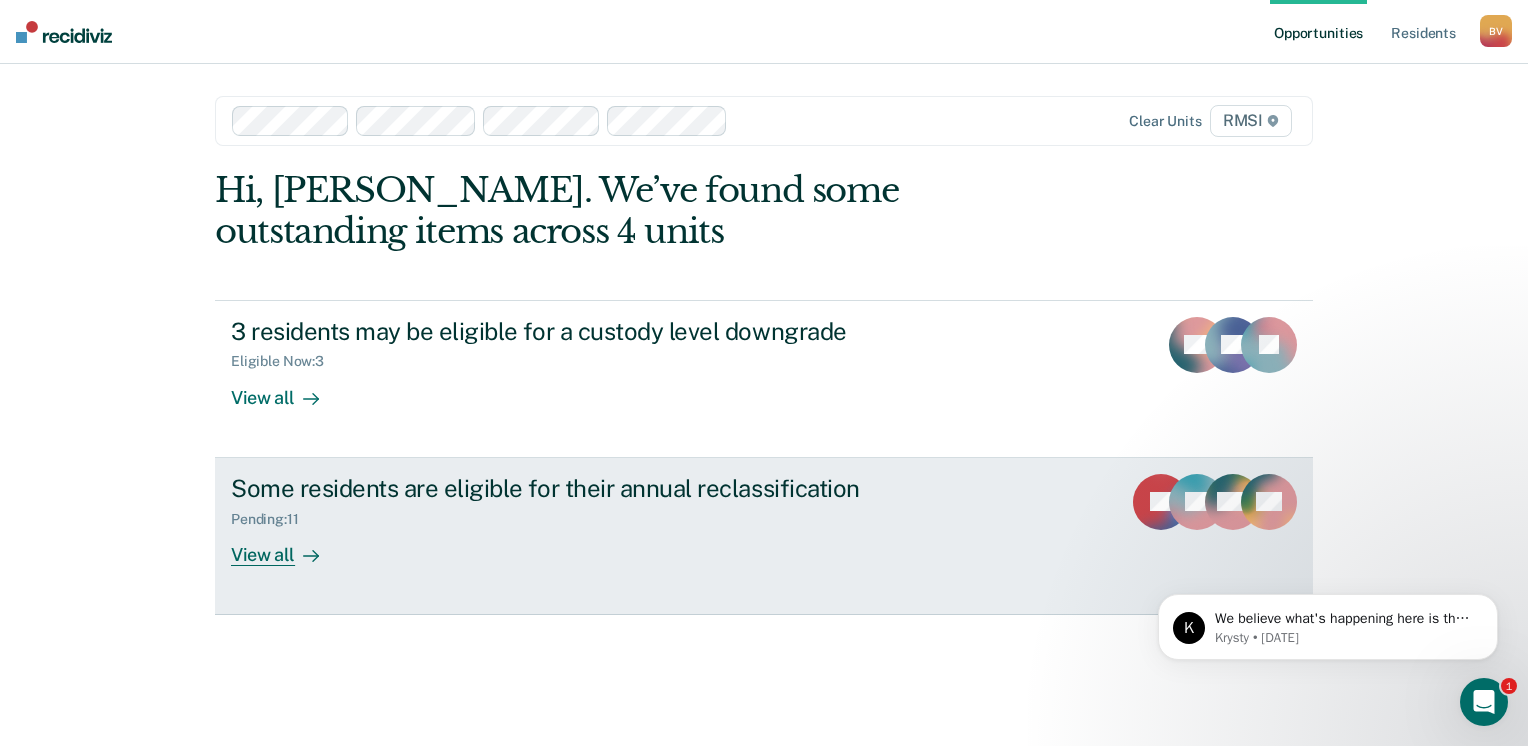 click on "MN" 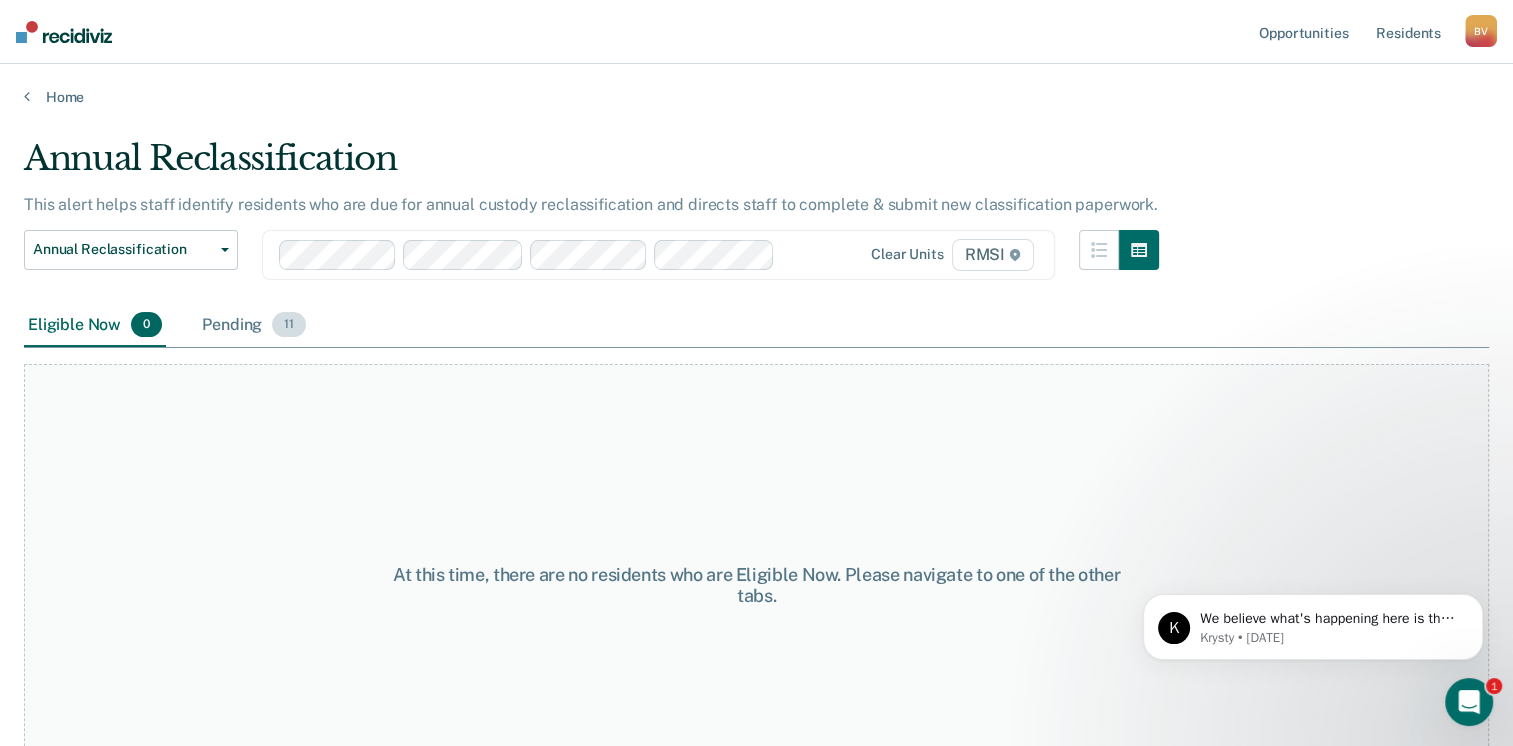 click on "11" at bounding box center [289, 325] 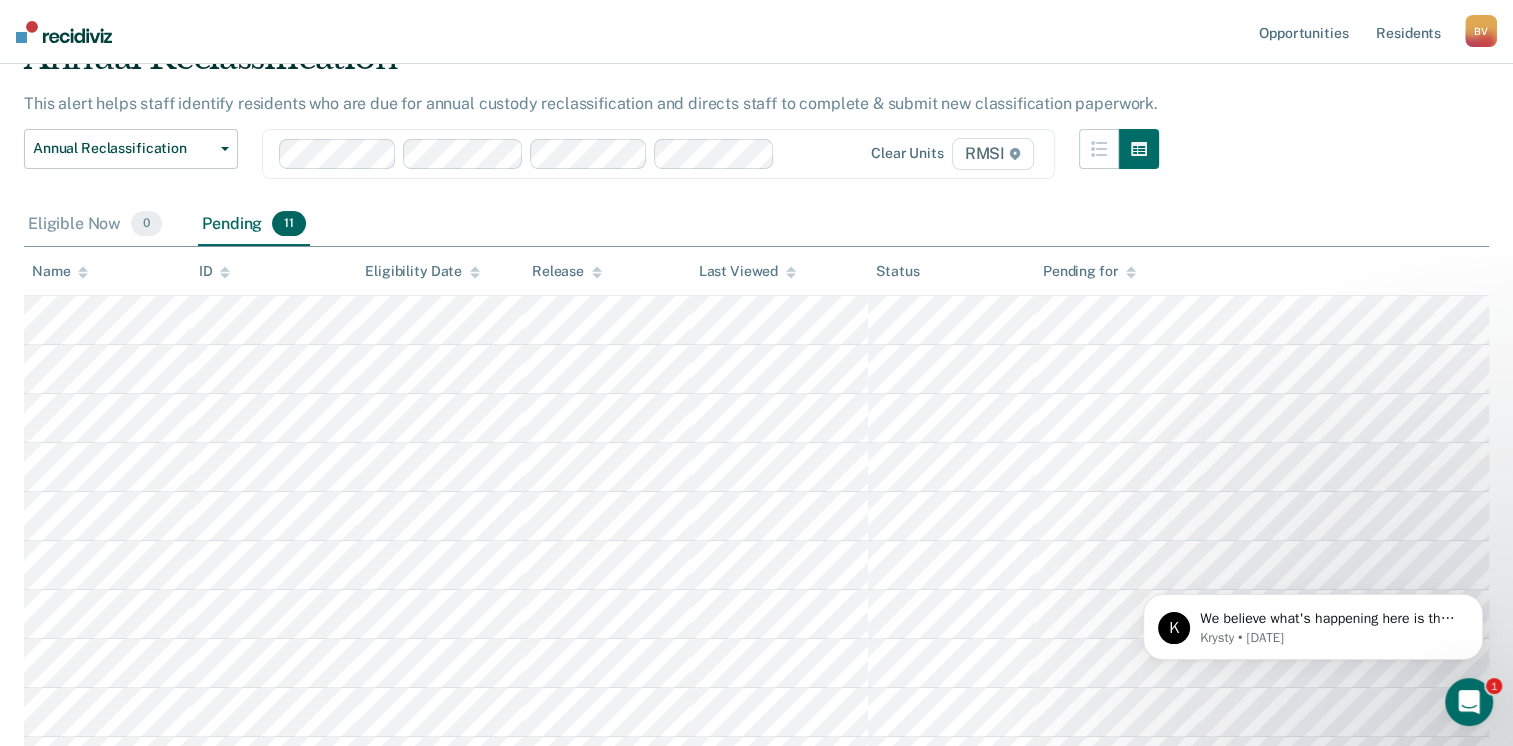 scroll, scrollTop: 200, scrollLeft: 0, axis: vertical 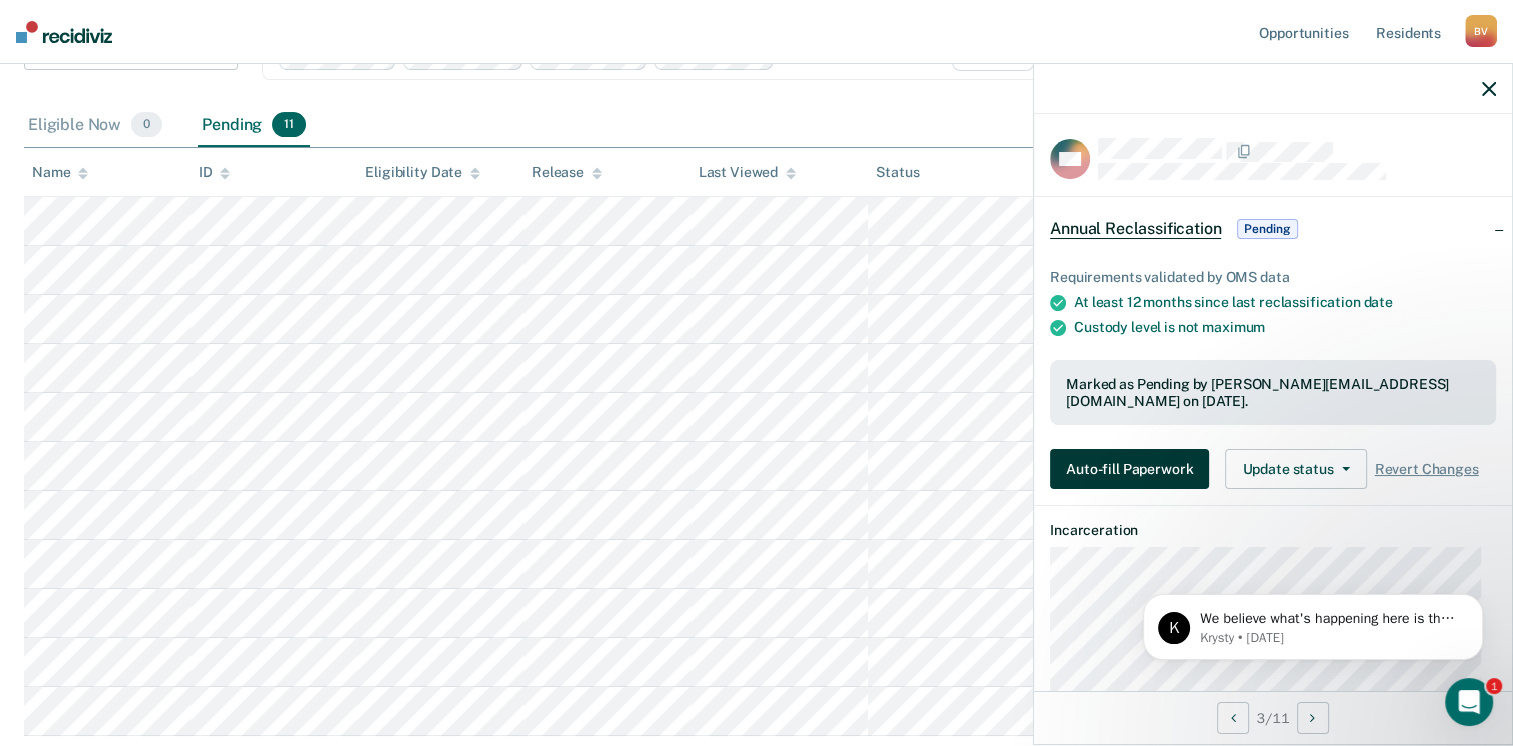 click on "Auto-fill Paperwork" at bounding box center (1129, 469) 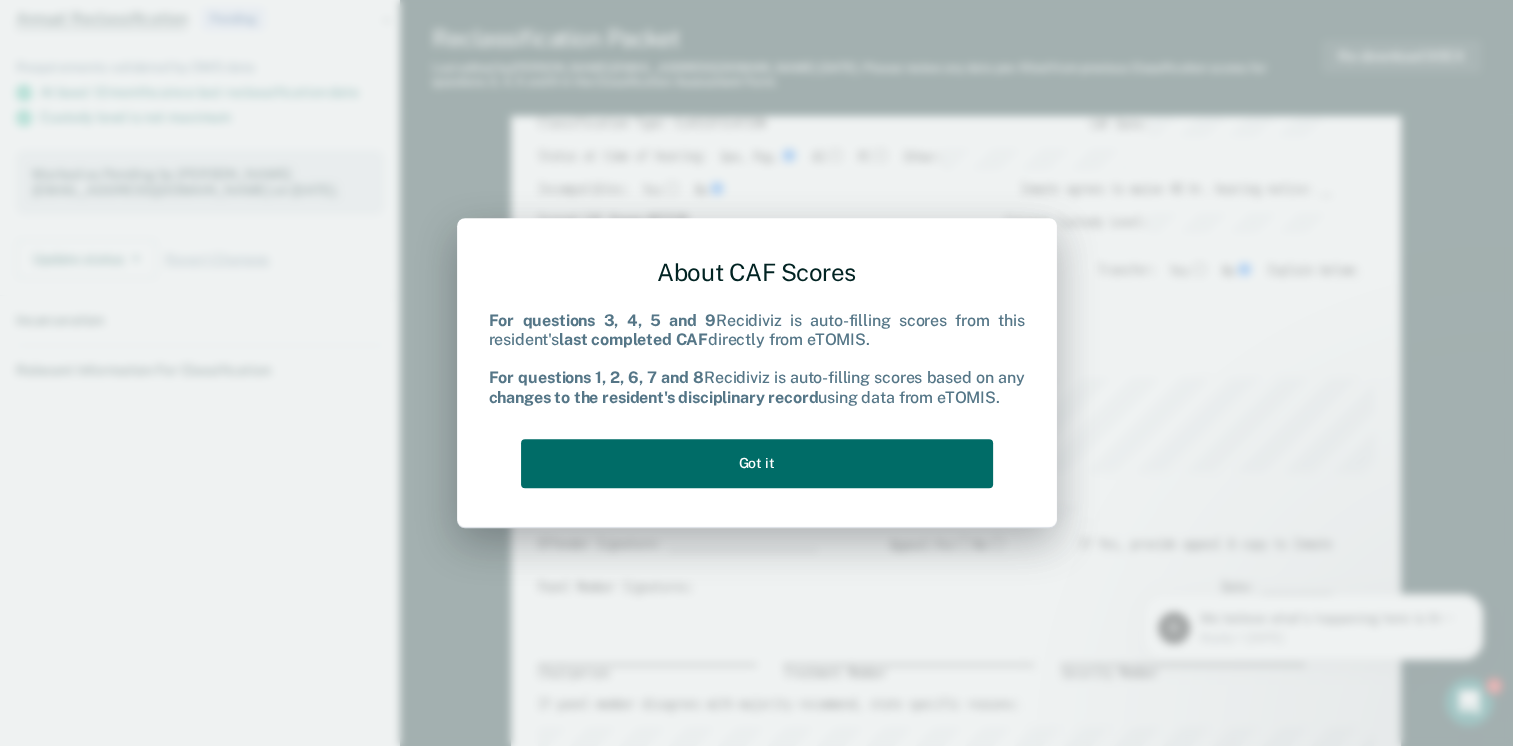 scroll, scrollTop: 0, scrollLeft: 0, axis: both 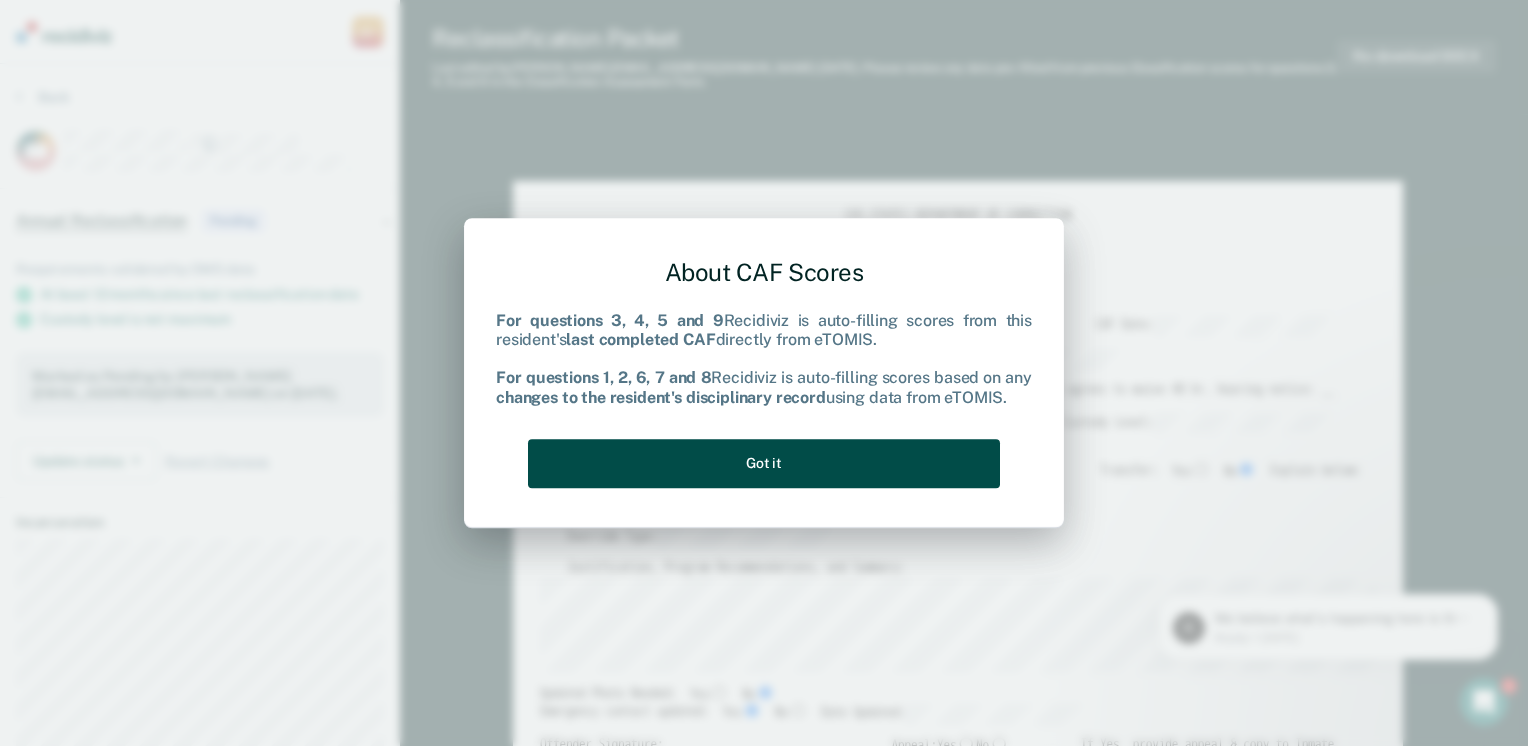 click on "Got it" at bounding box center (764, 463) 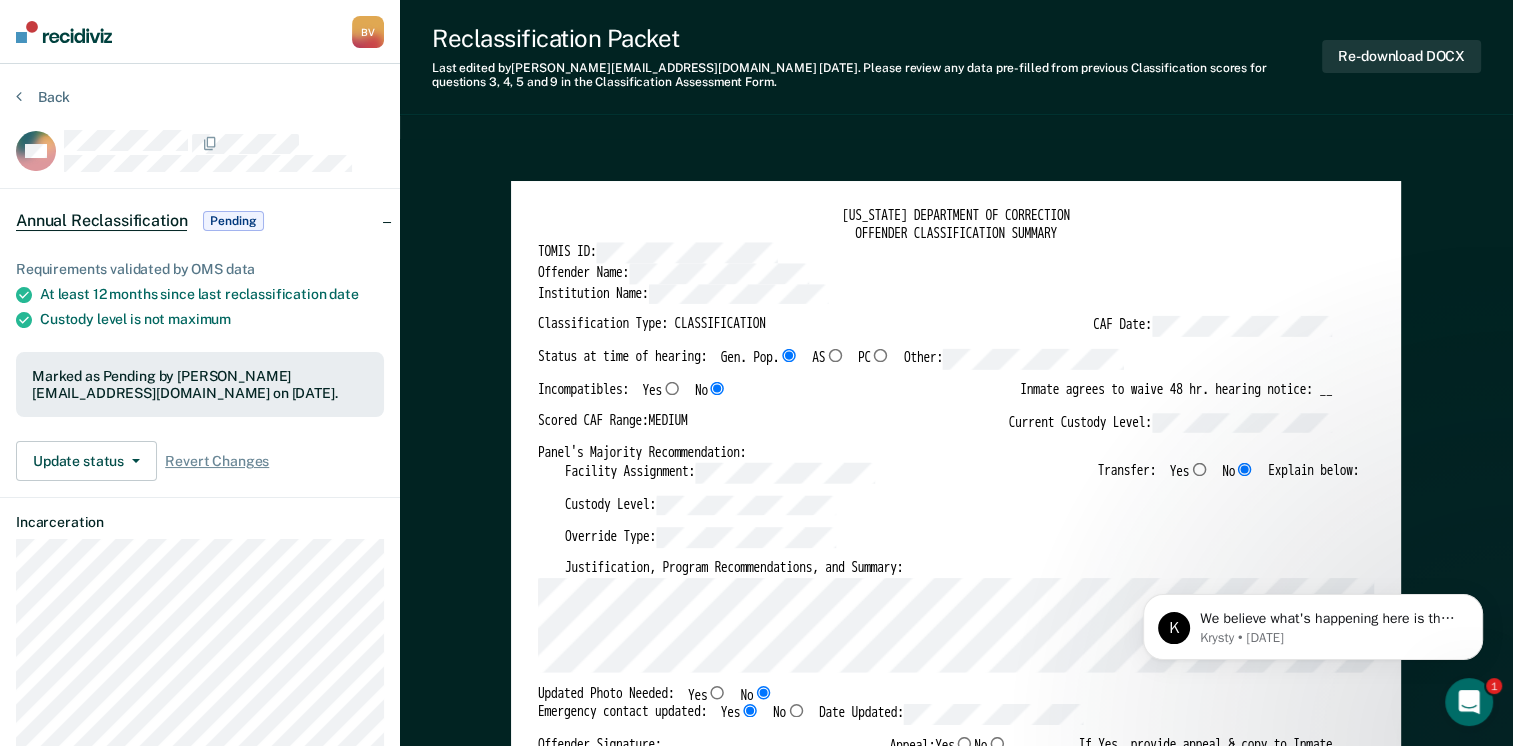 click 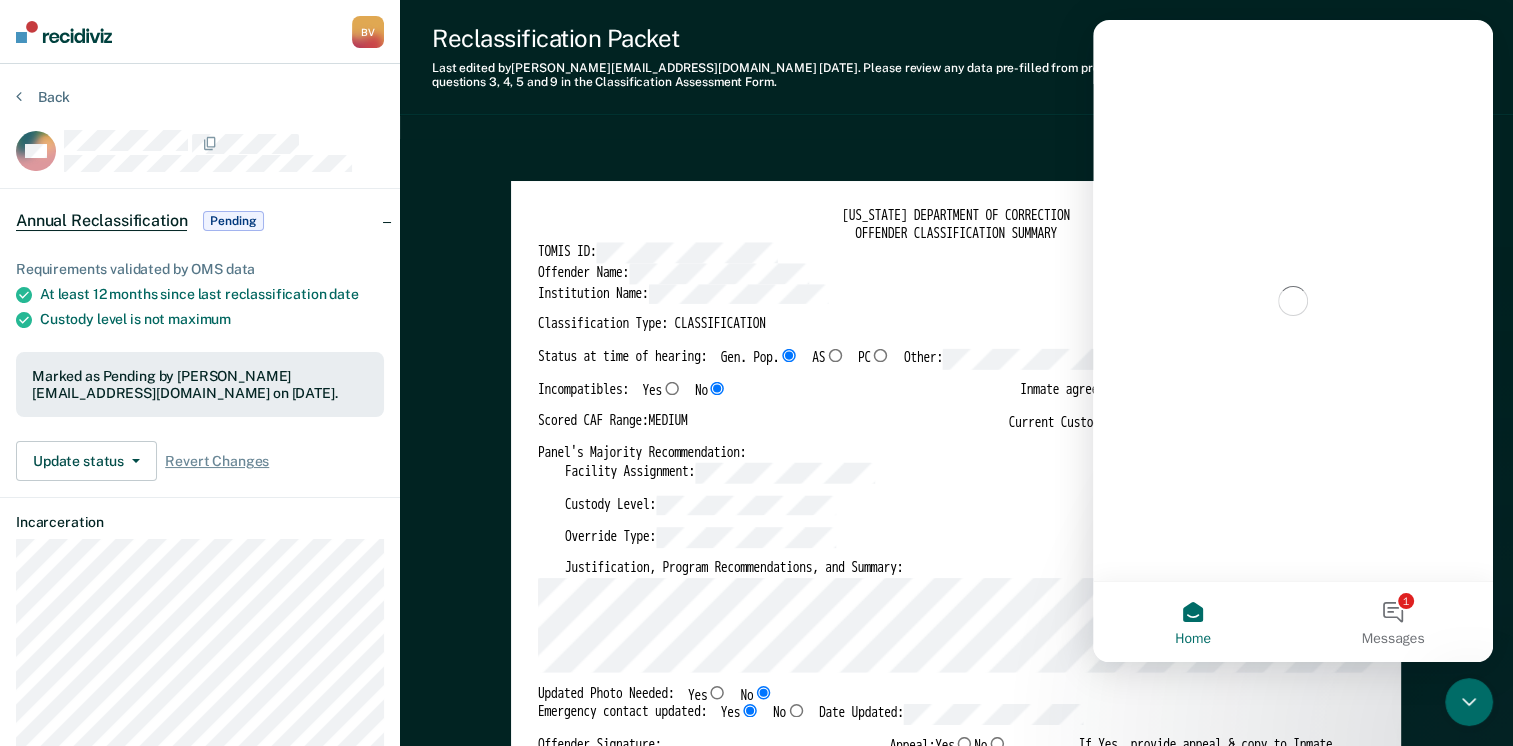 scroll, scrollTop: 0, scrollLeft: 0, axis: both 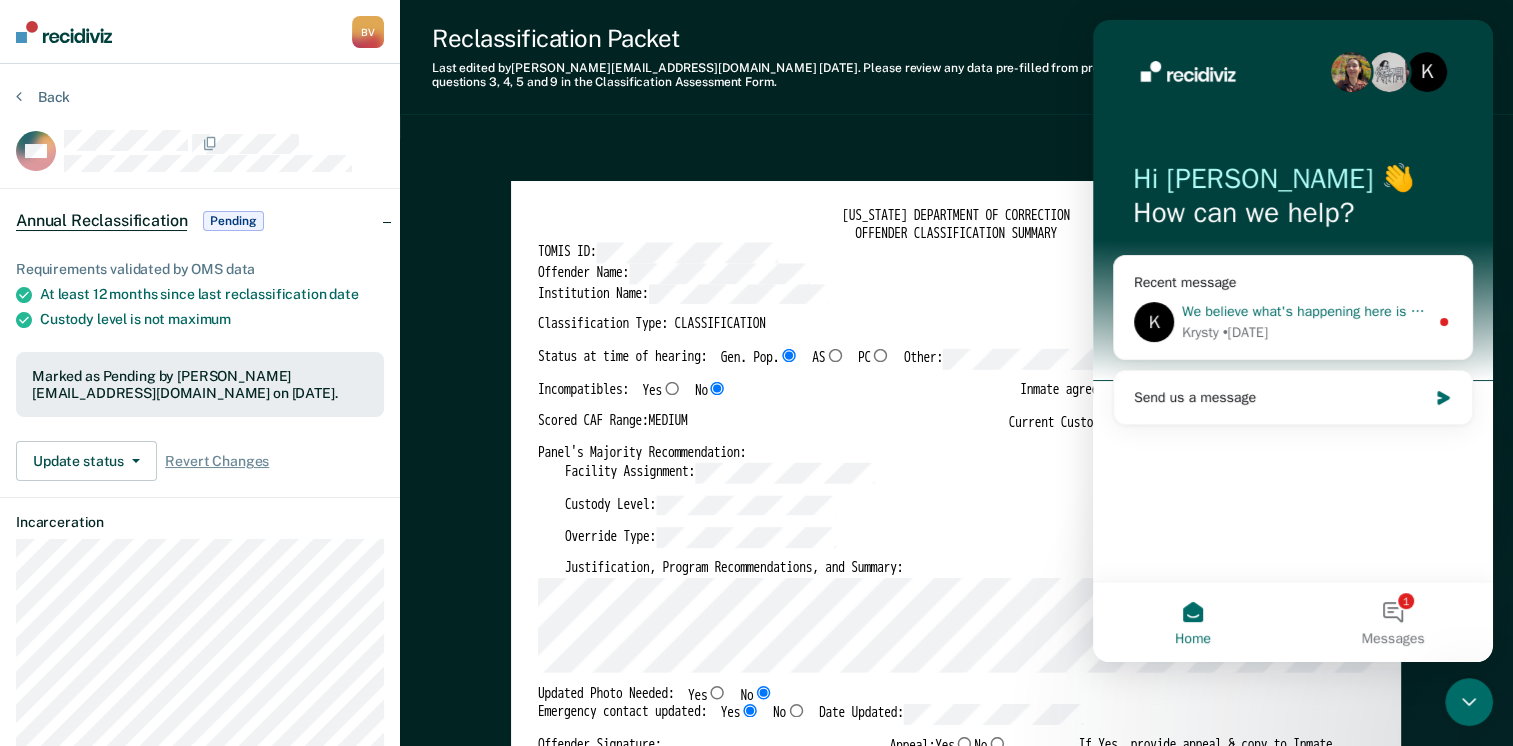 click on "Krysty •  [DATE]" at bounding box center (1305, 332) 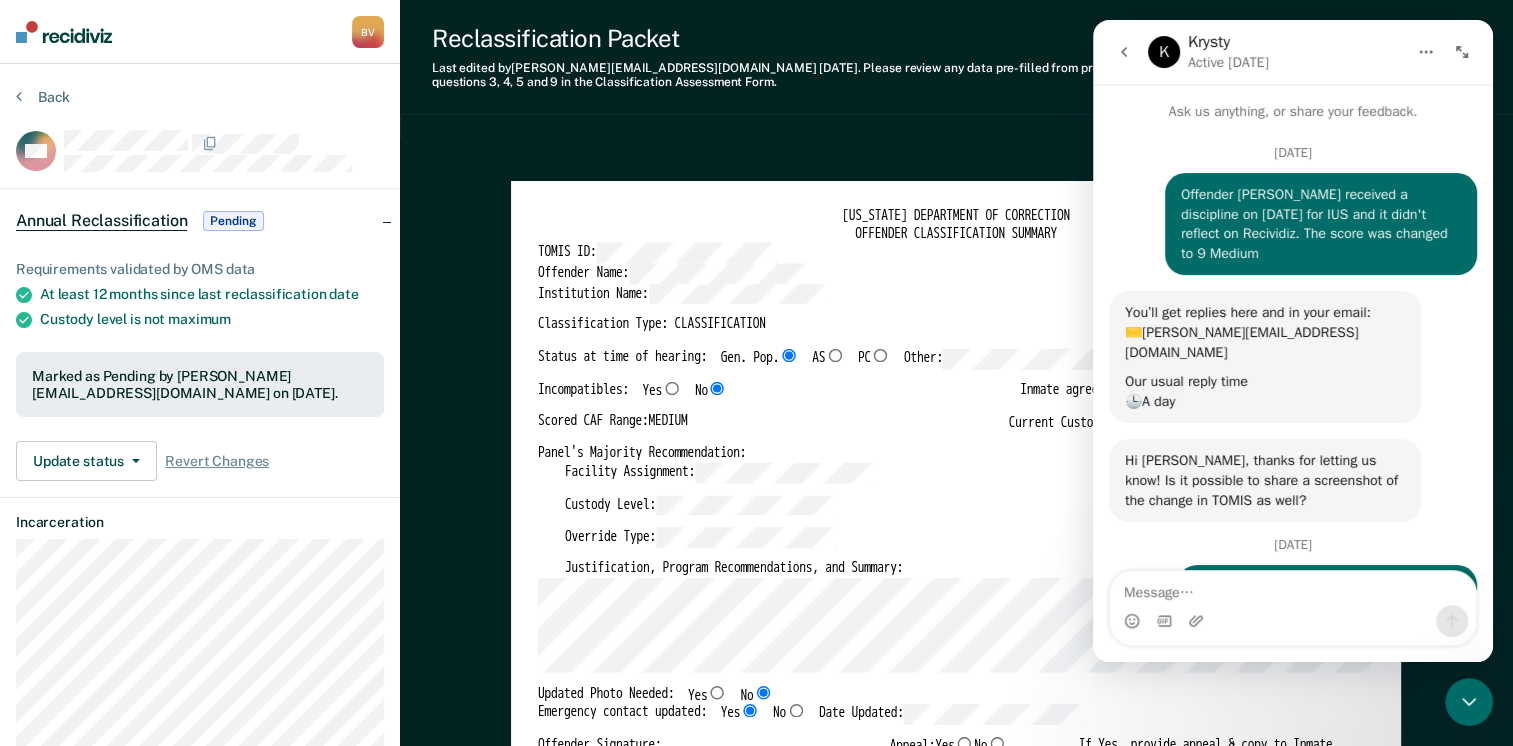 scroll, scrollTop: 3, scrollLeft: 0, axis: vertical 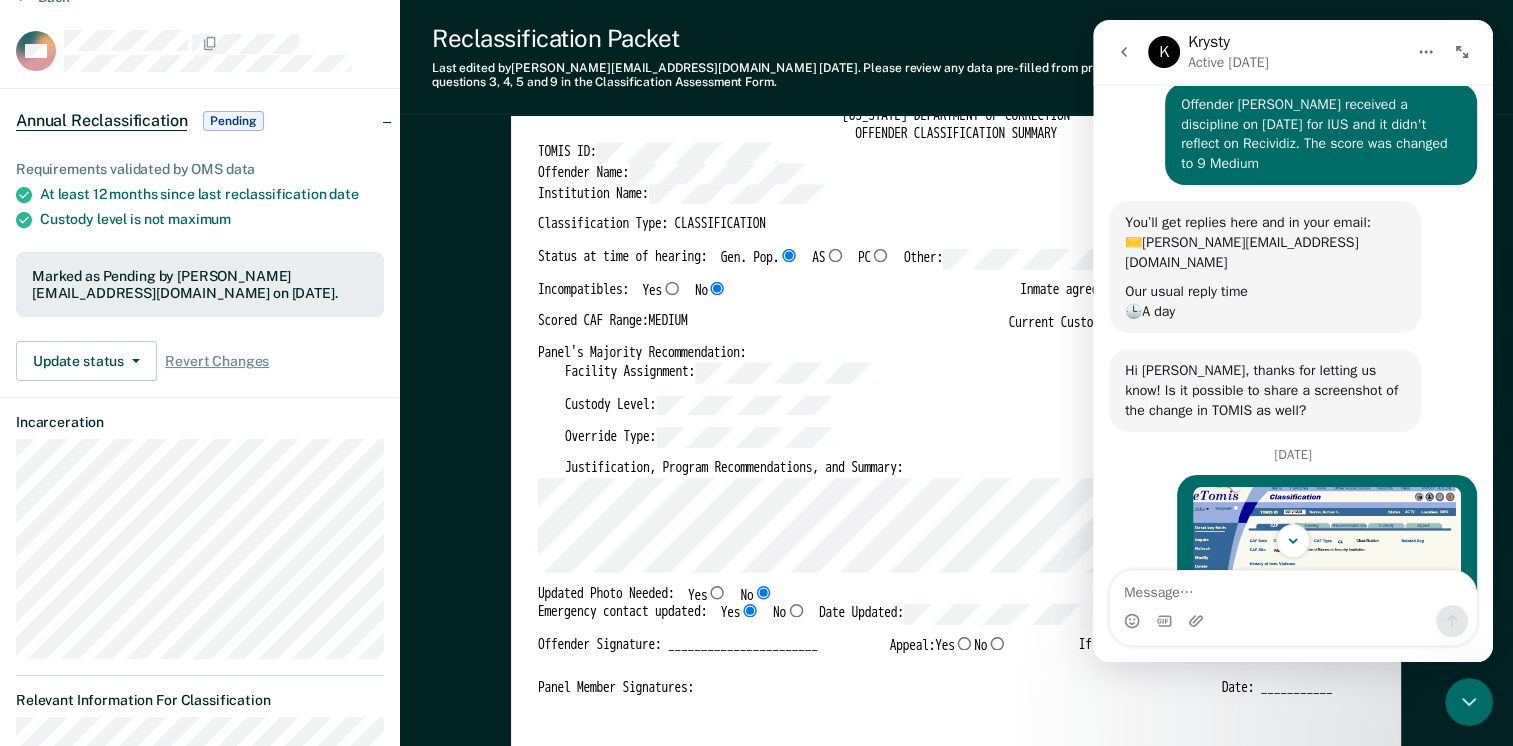 click at bounding box center (1293, 588) 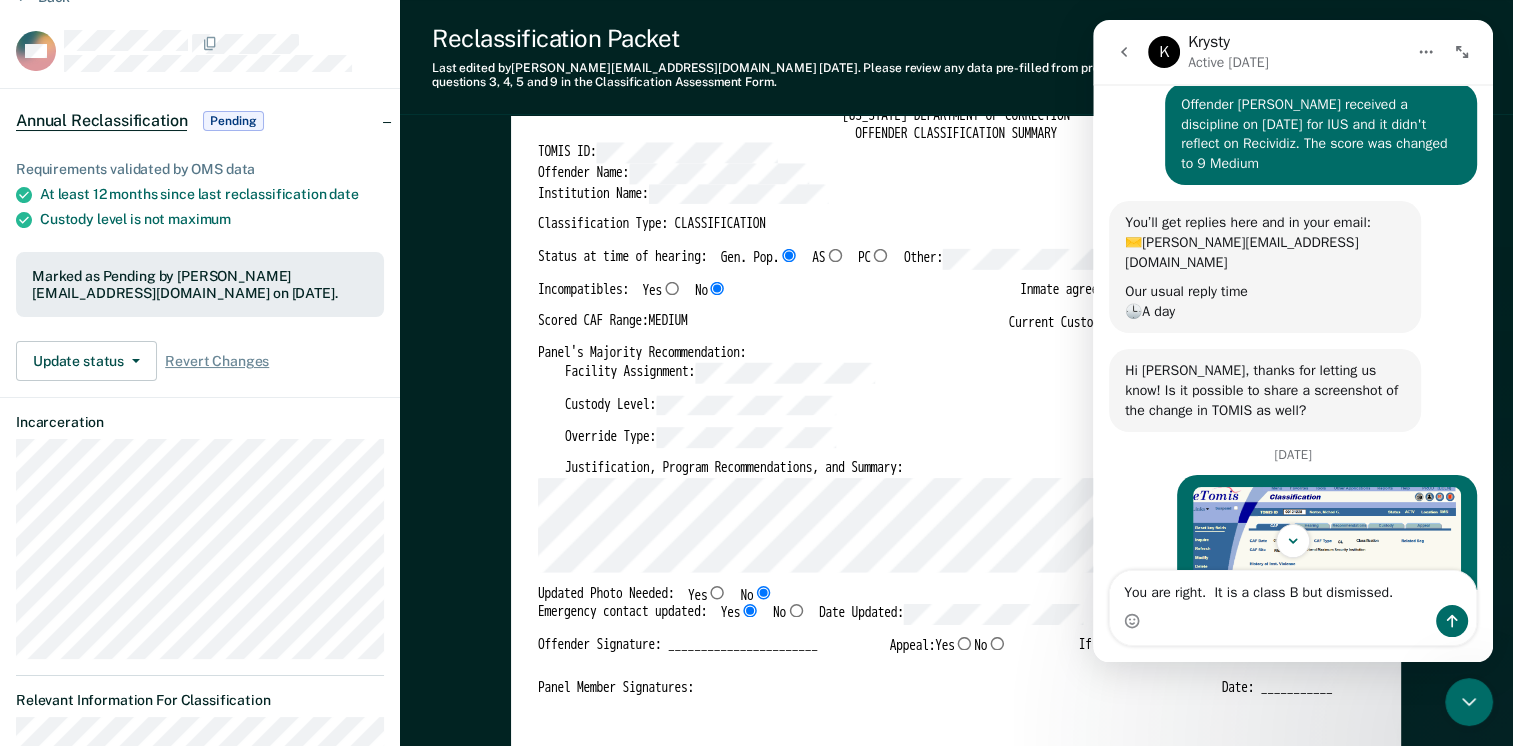 click on "You are right.  It is a class B but dismissed." at bounding box center (1293, 588) 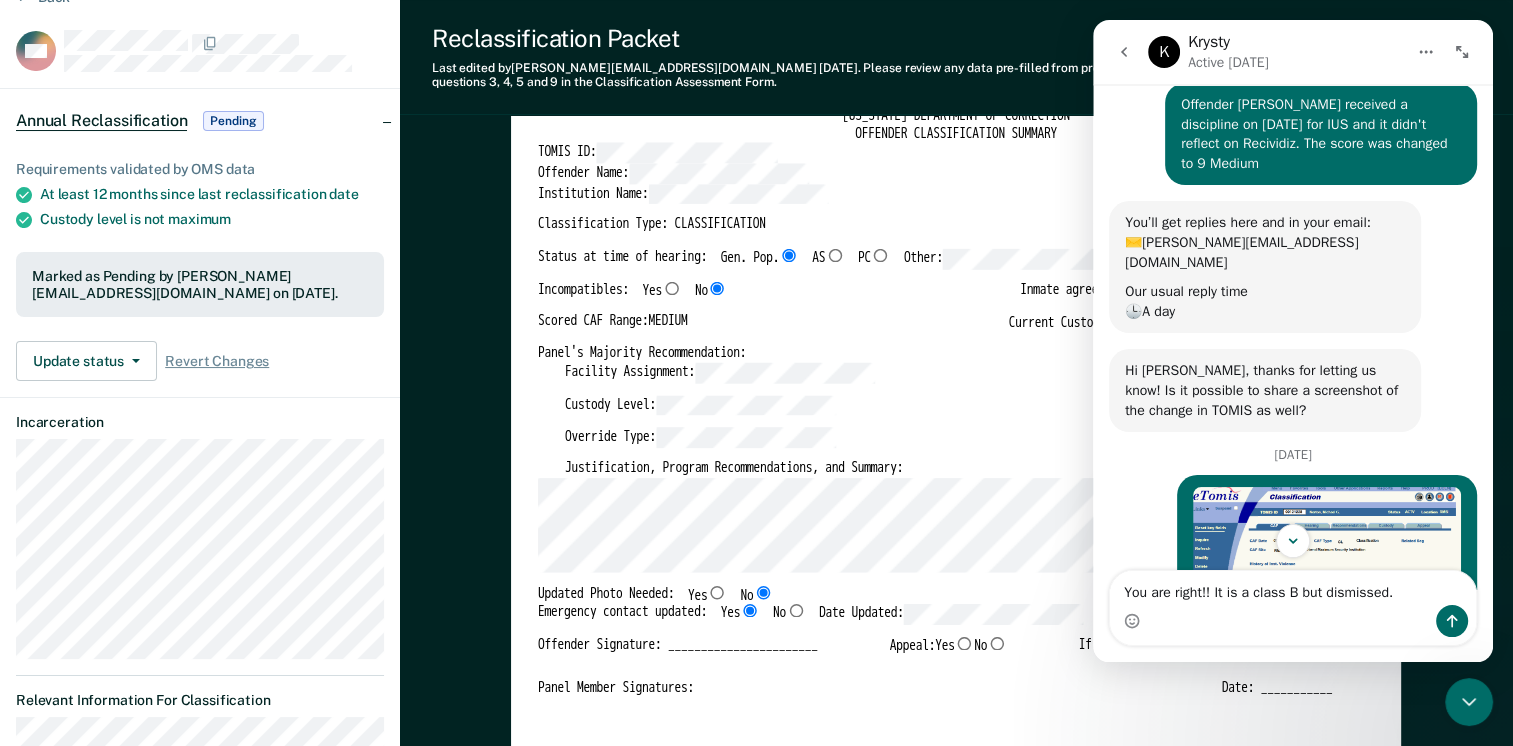 click on "You are right!! It is a class B but dismissed." at bounding box center (1293, 588) 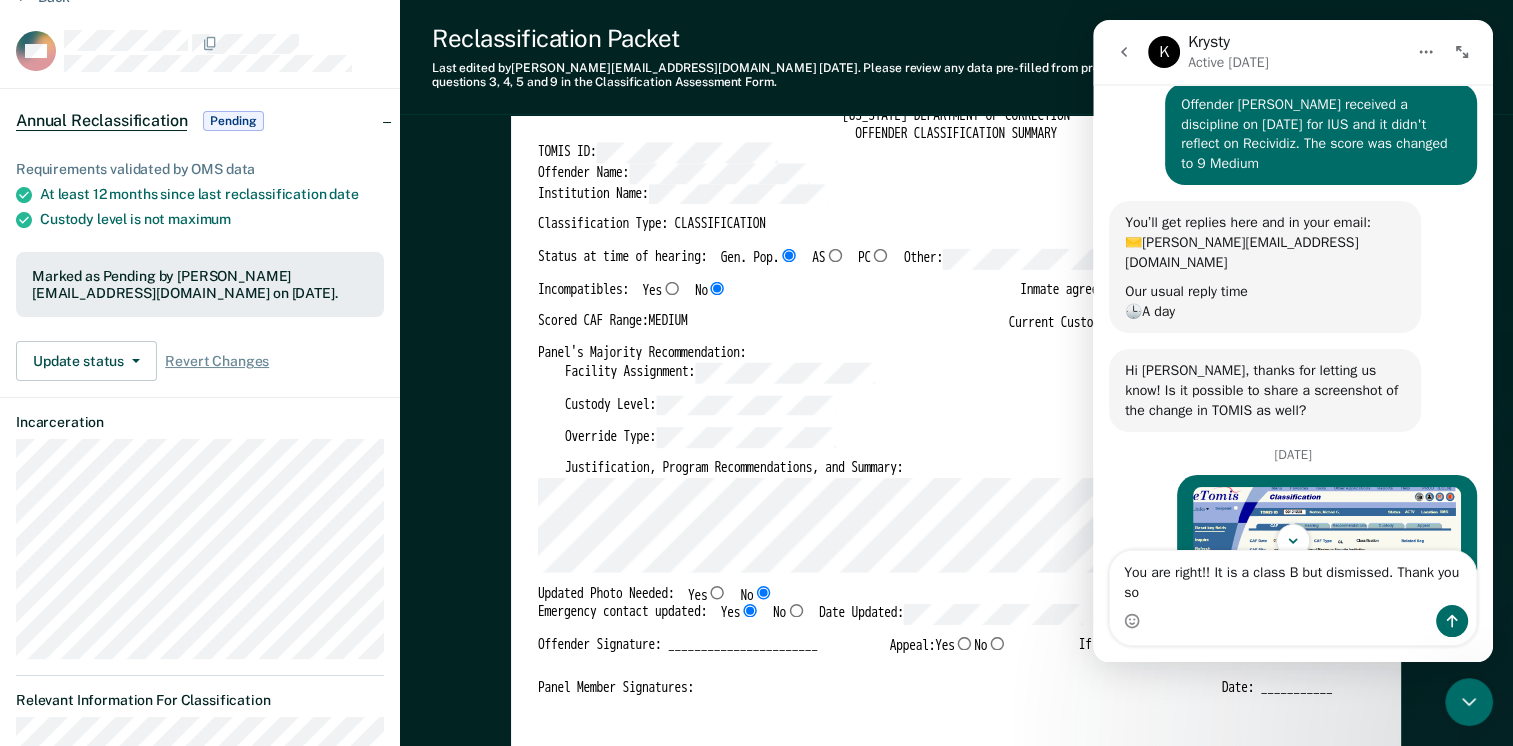 scroll, scrollTop: 0, scrollLeft: 0, axis: both 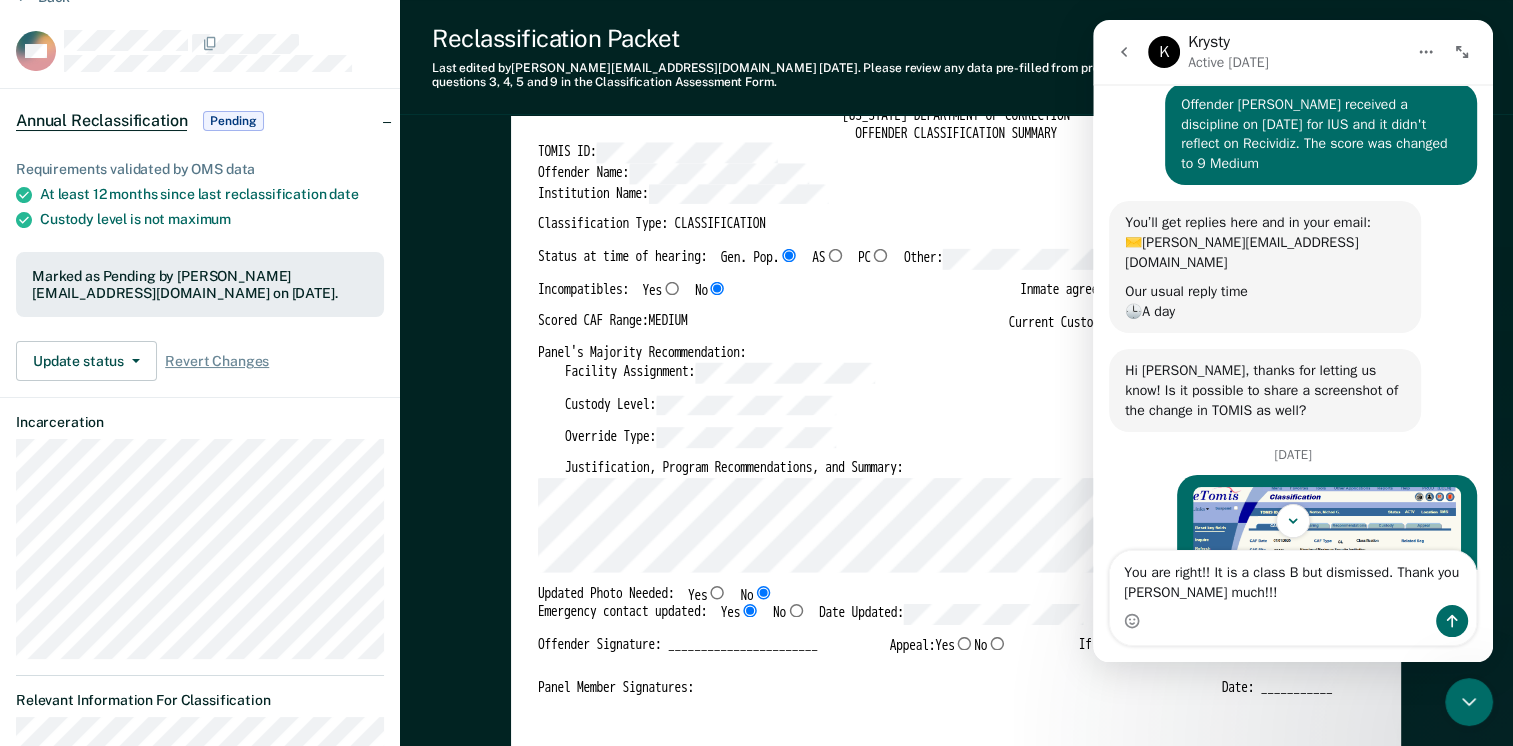 type on "You are right!! It is a class B but dismissed. Thank you [PERSON_NAME] much!!!" 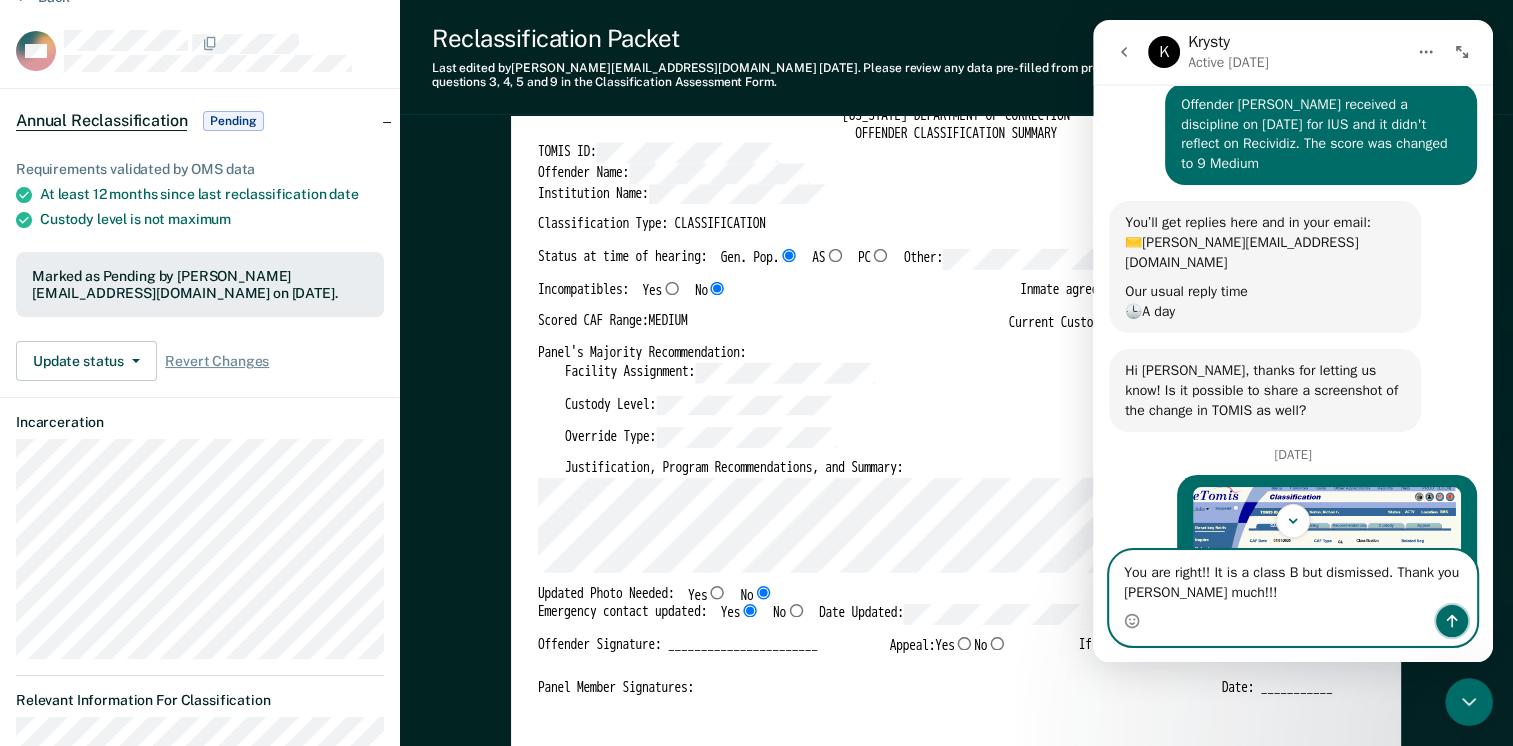 click at bounding box center (1452, 621) 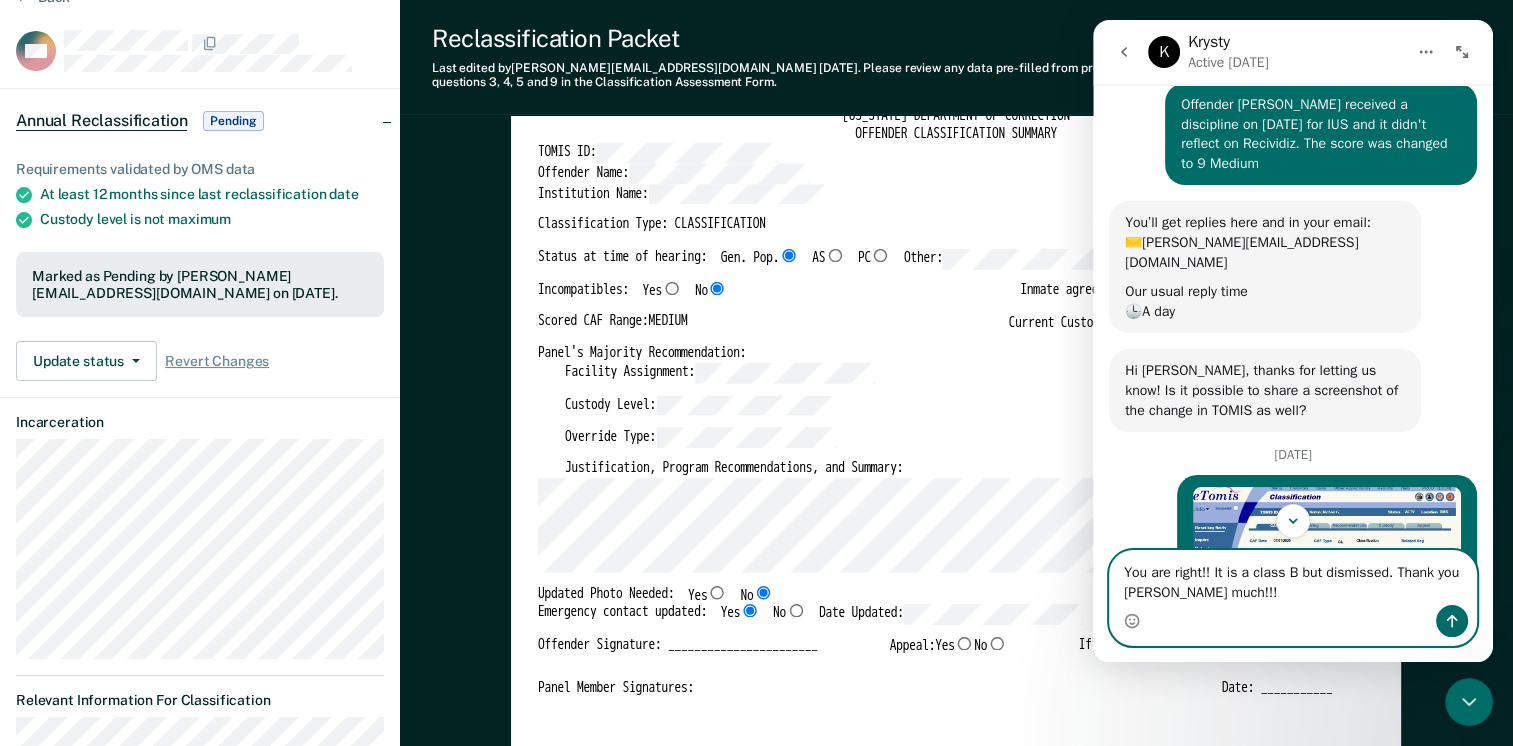 type 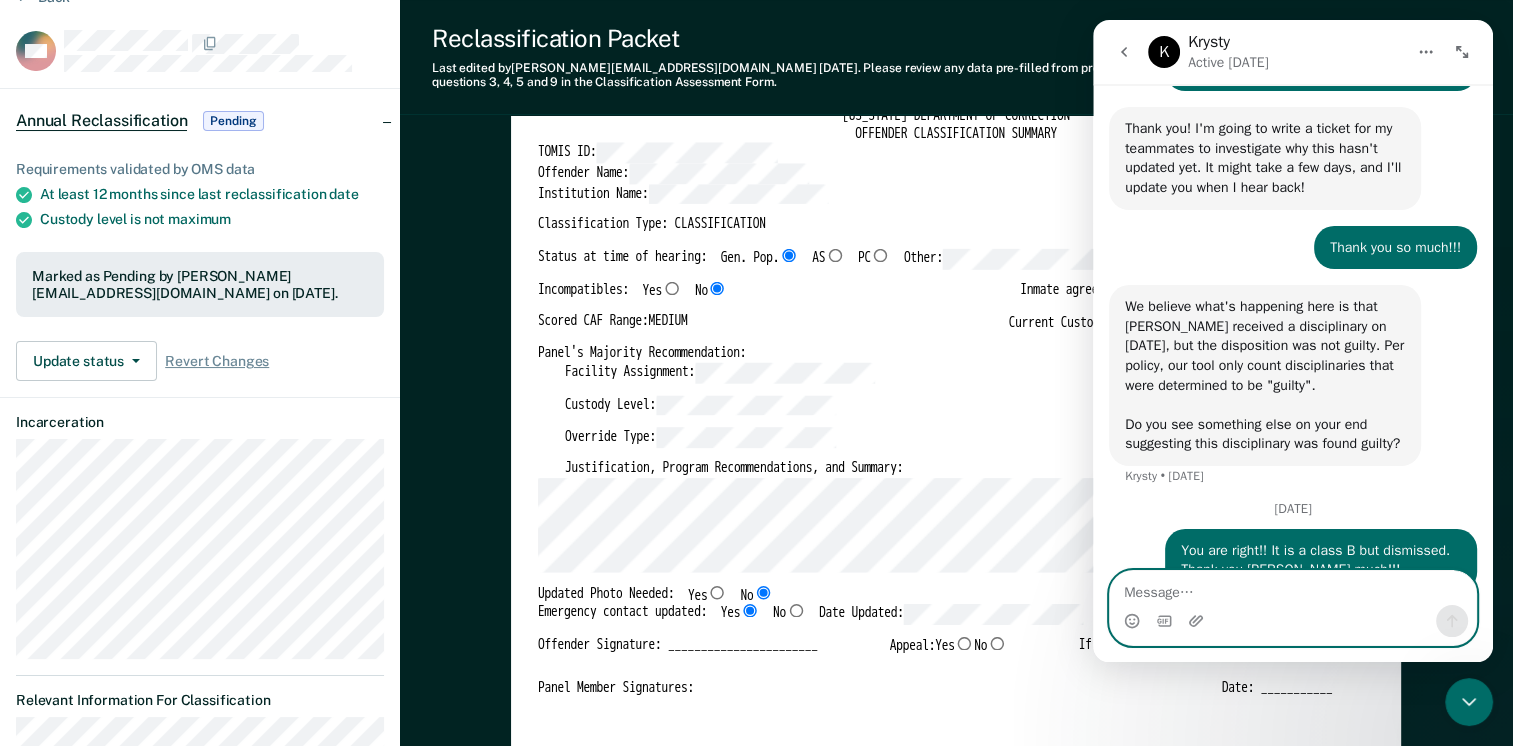 scroll, scrollTop: 793, scrollLeft: 0, axis: vertical 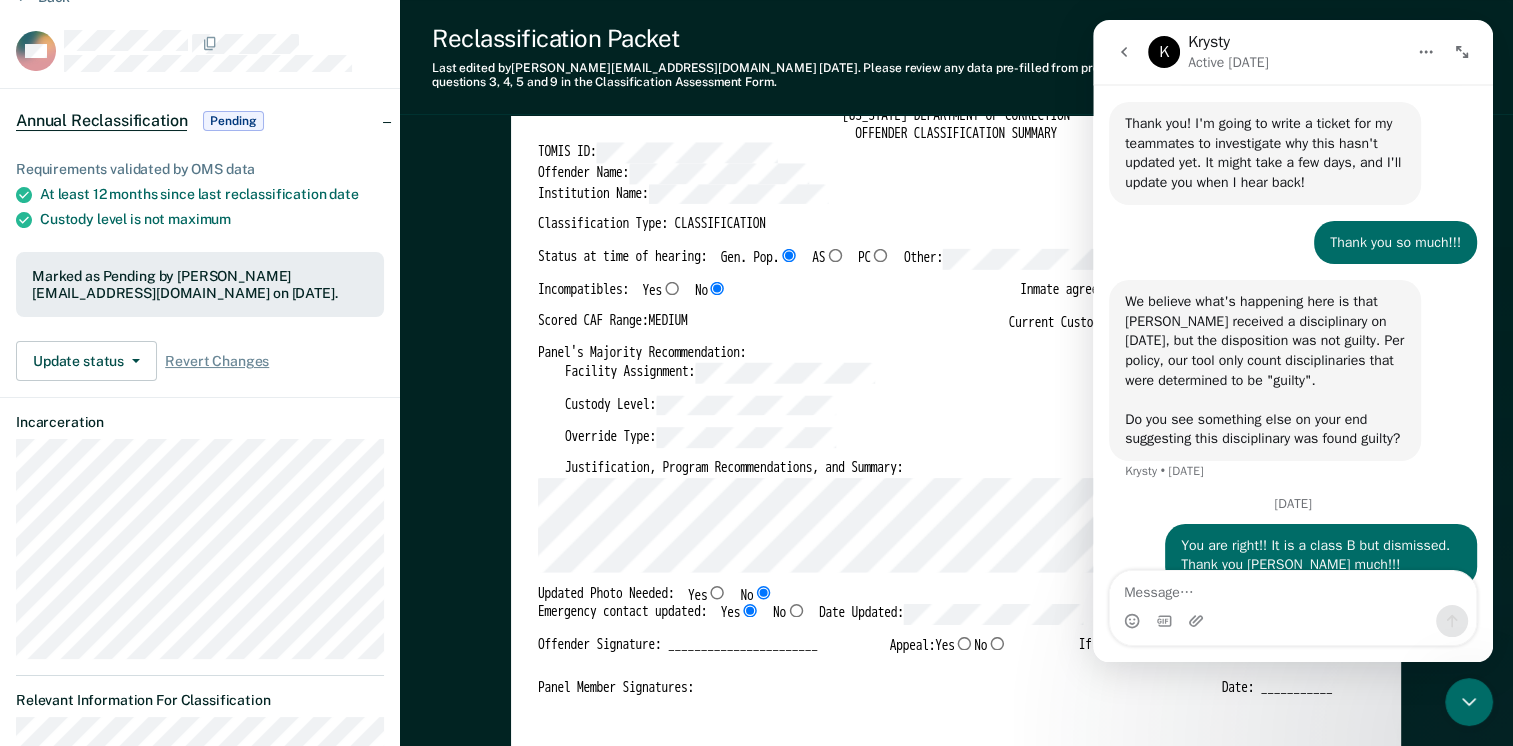 click on "Custody Level:" at bounding box center [962, 411] 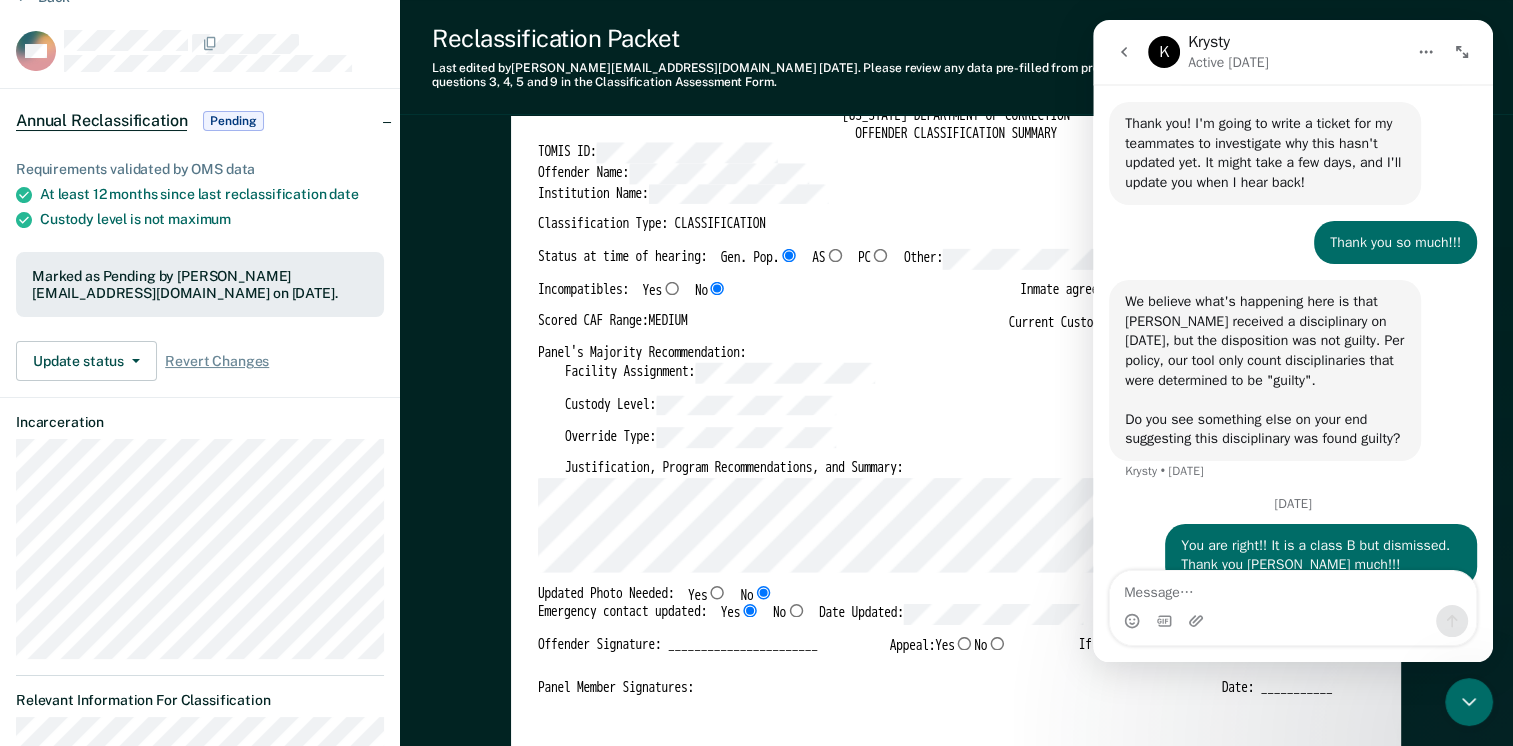 click 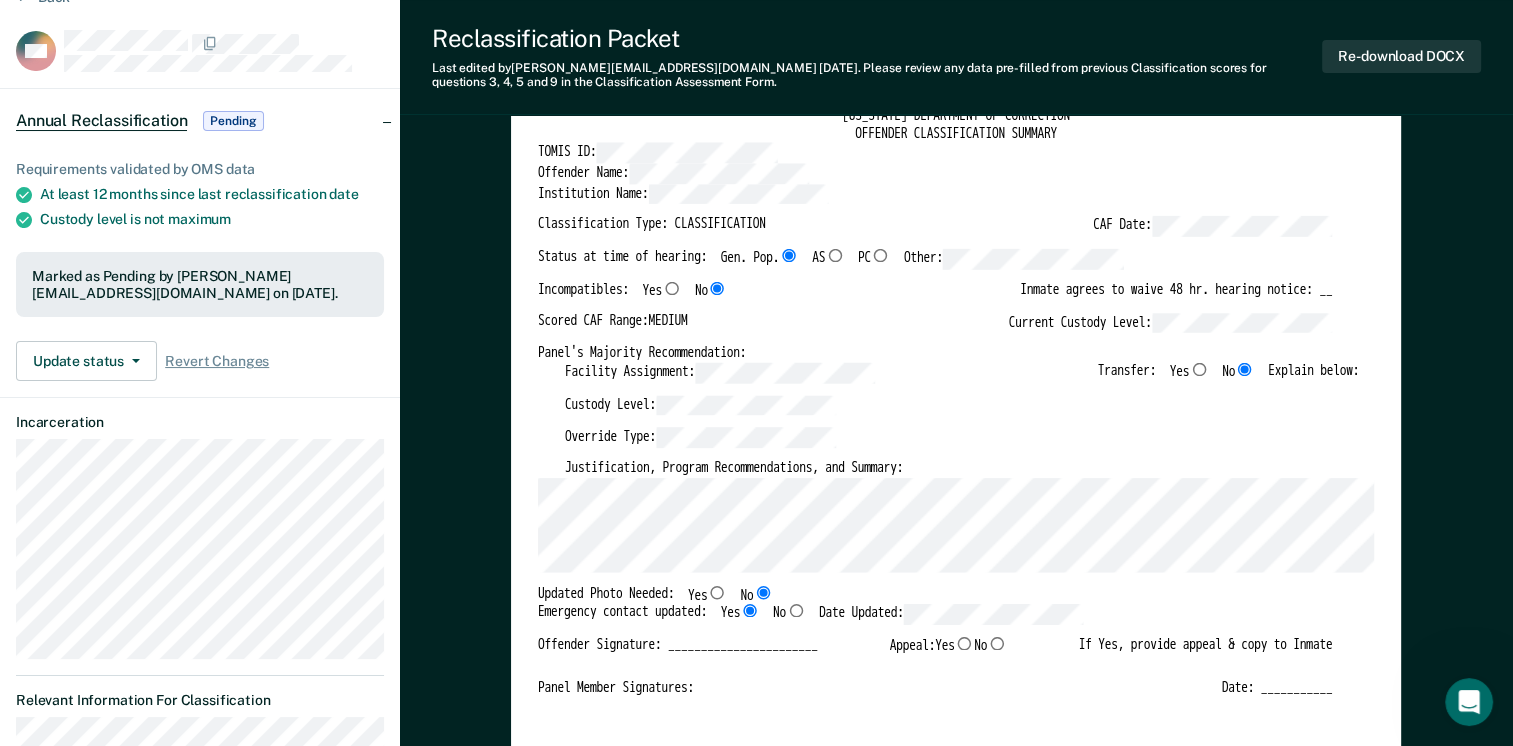 scroll, scrollTop: 0, scrollLeft: 0, axis: both 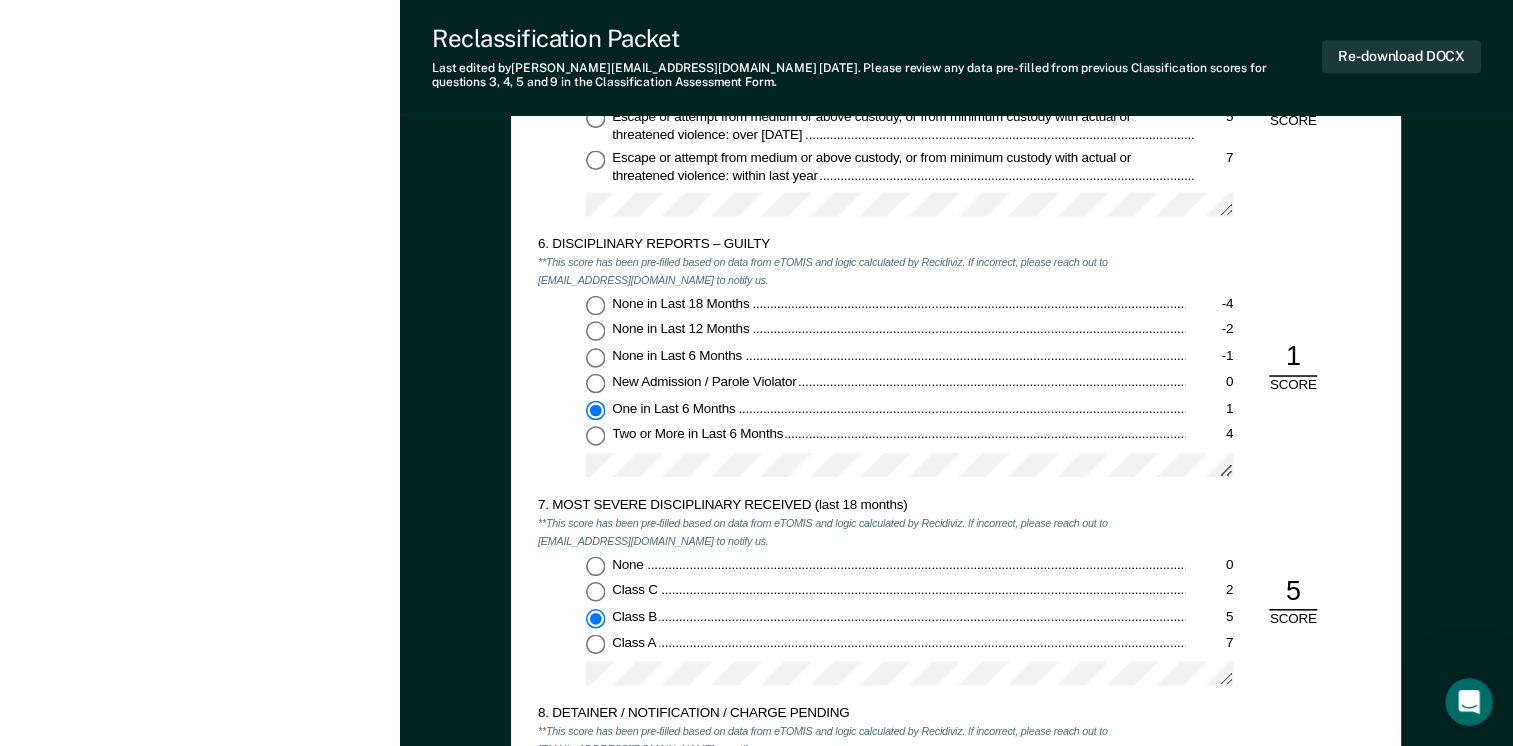 click on "None in Last 18 Months -4" at bounding box center (595, 304) 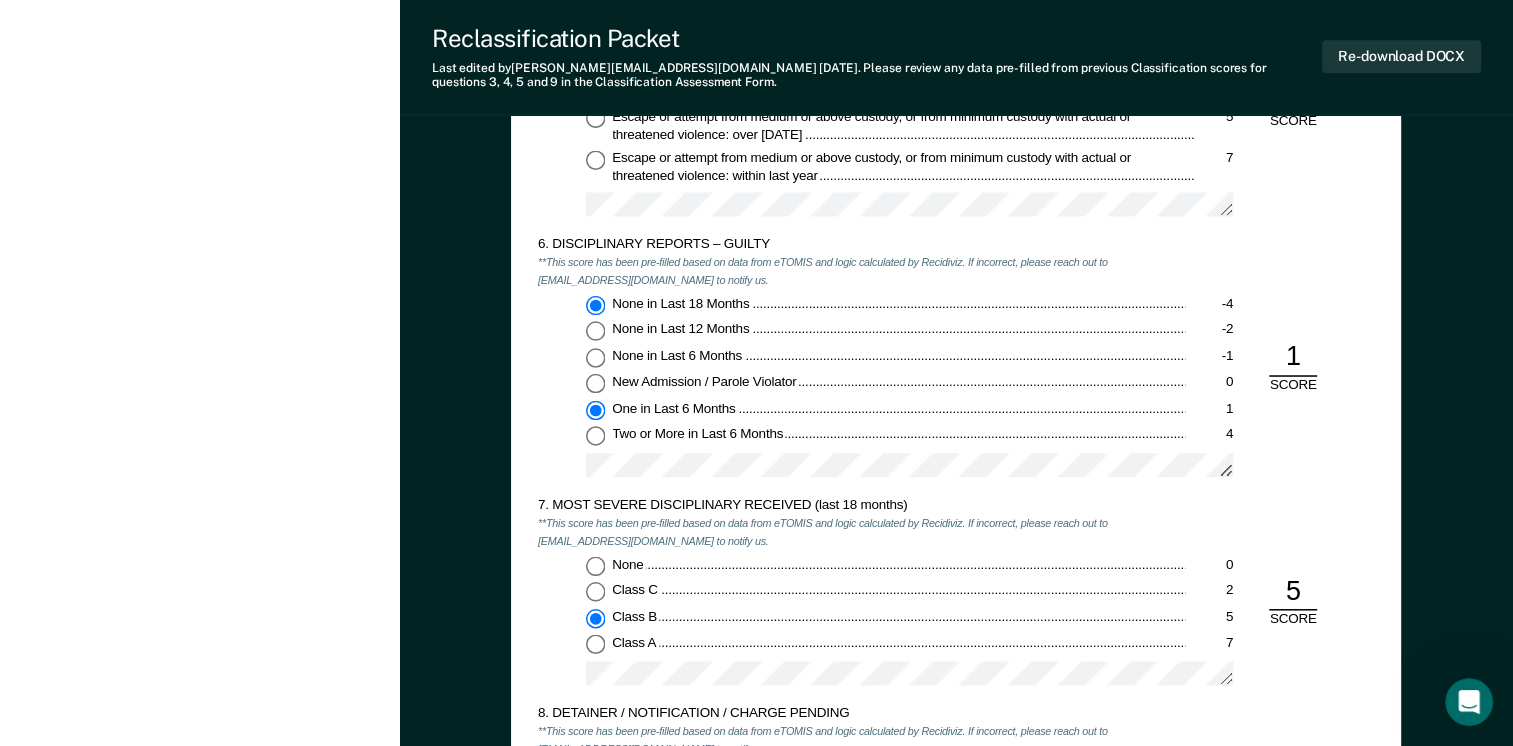 type on "x" 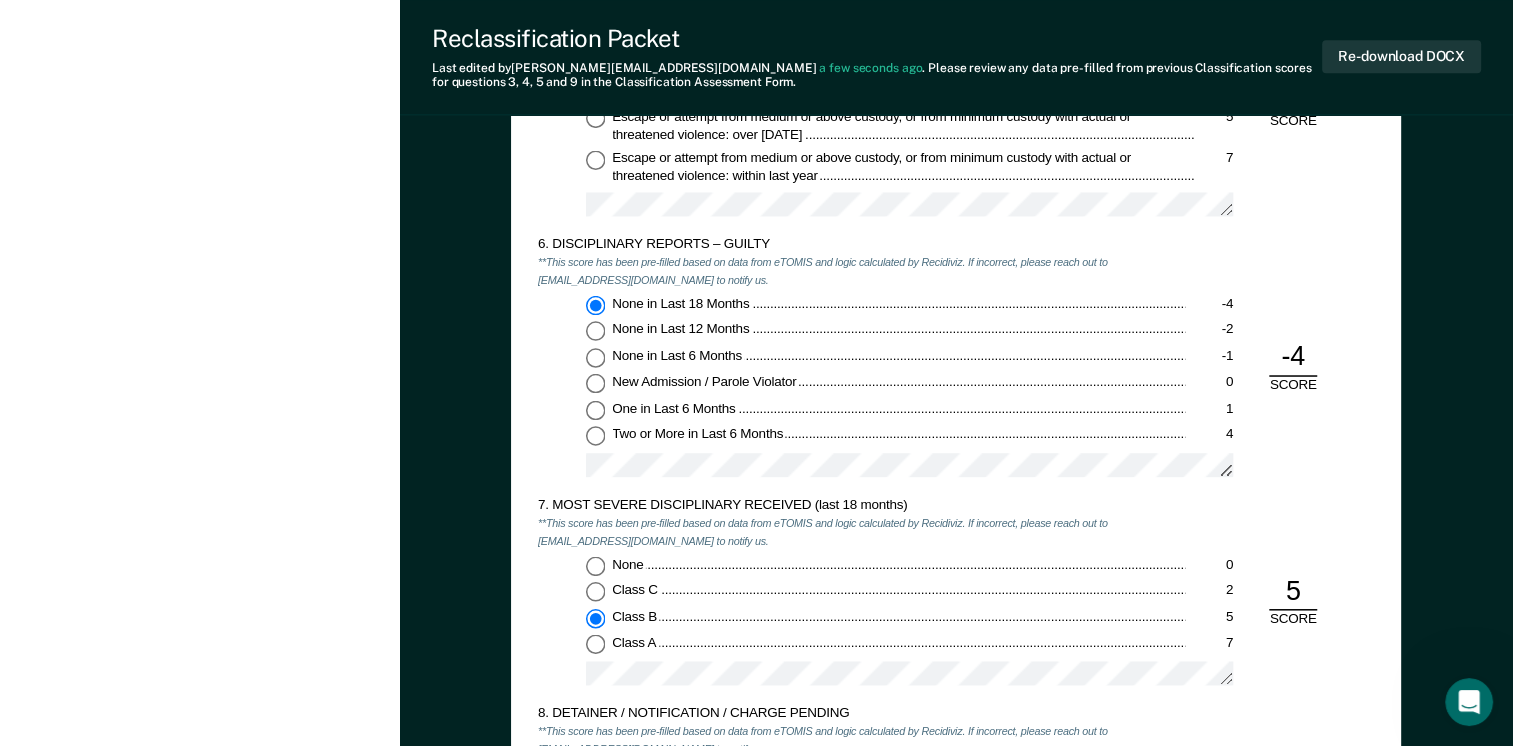 click on "None 0" at bounding box center [595, 565] 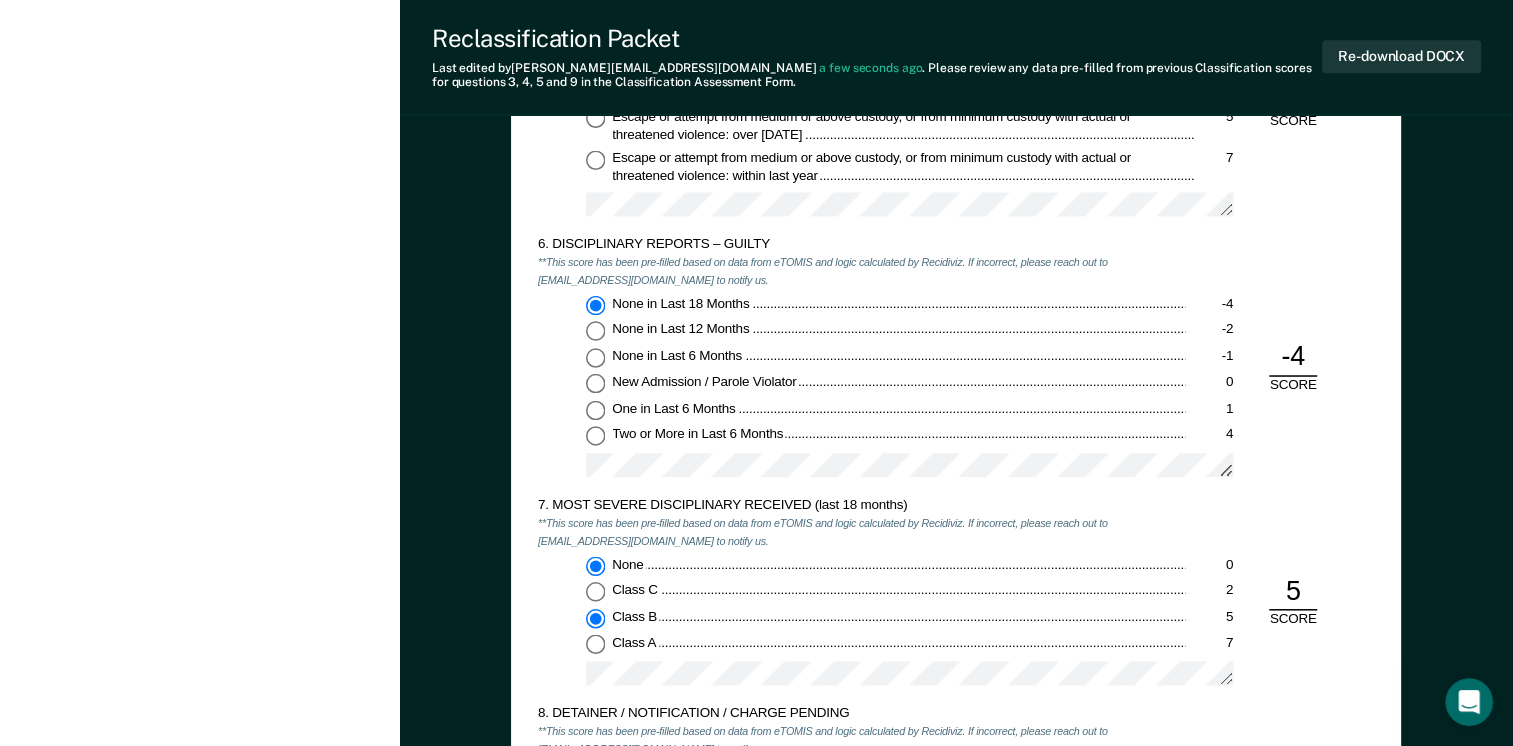 type on "x" 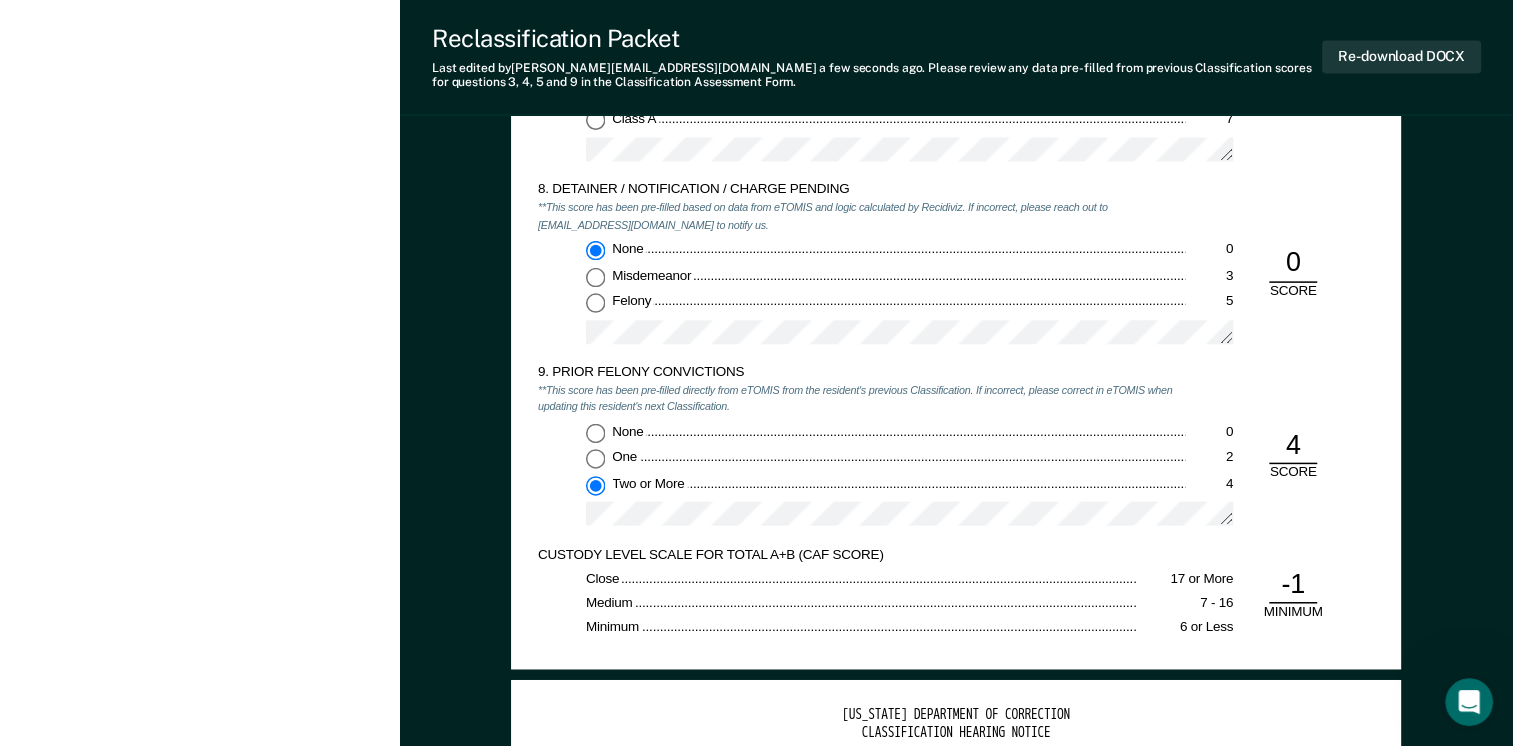 scroll, scrollTop: 3300, scrollLeft: 0, axis: vertical 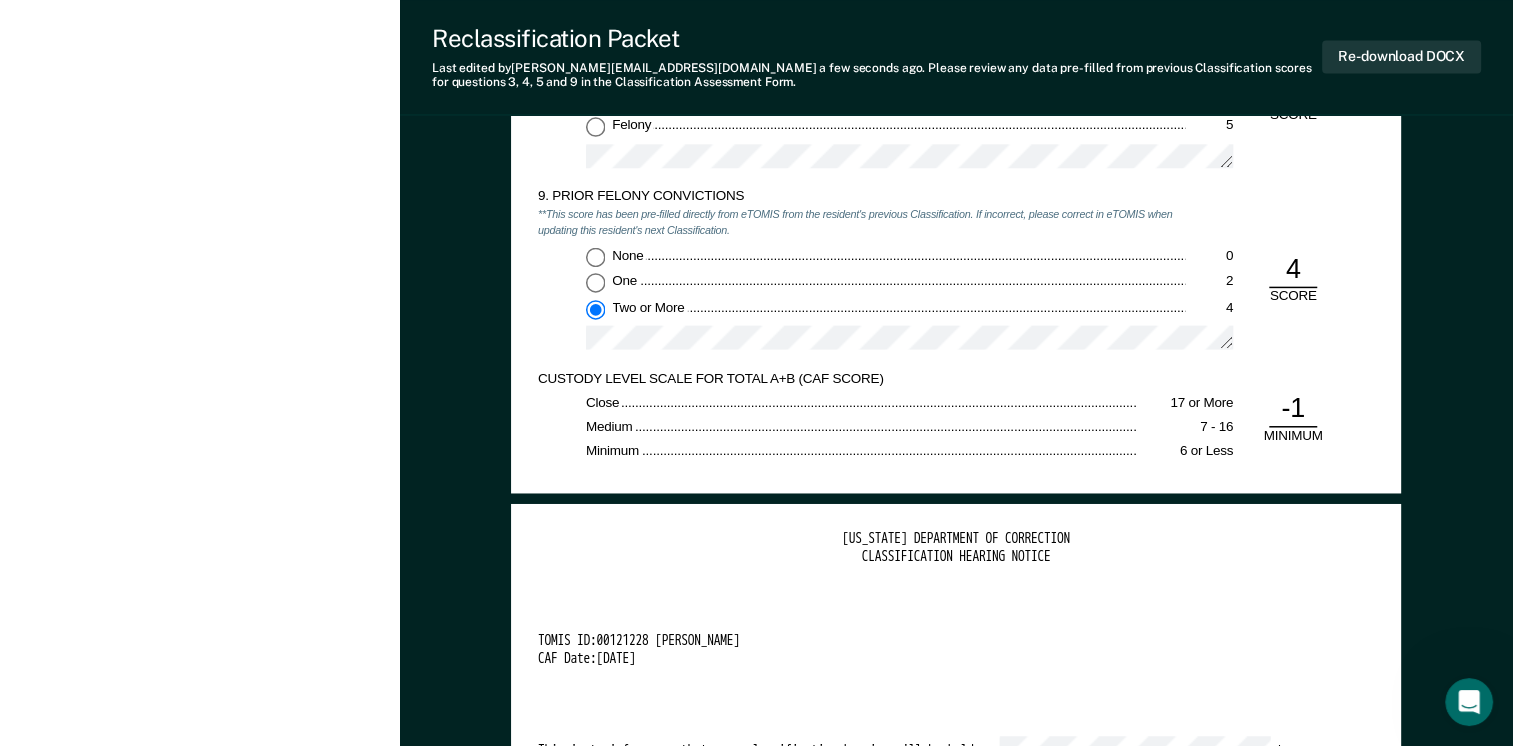 click on "Minimum" at bounding box center (861, 451) 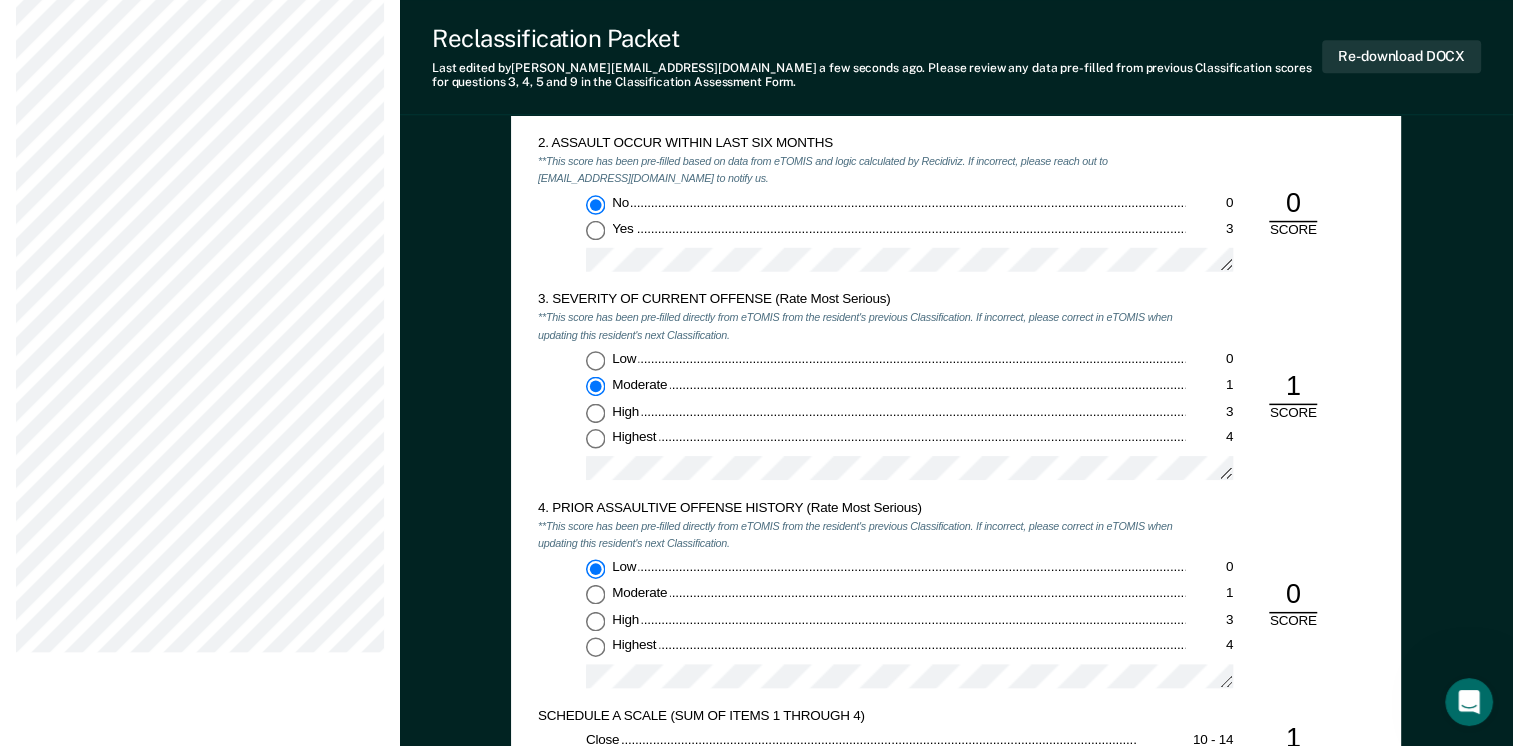 scroll, scrollTop: 1700, scrollLeft: 0, axis: vertical 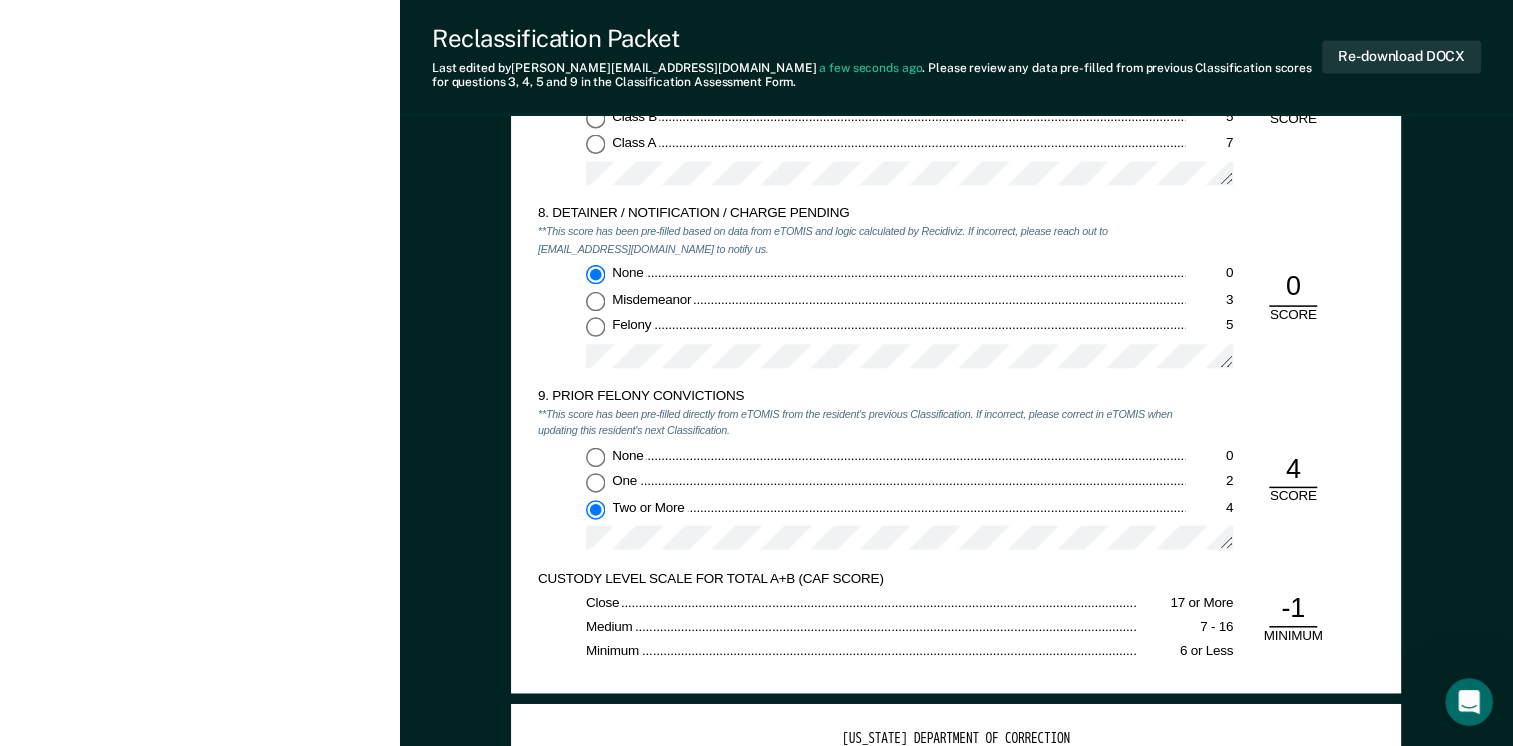click on "CUSTODY LEVEL SCALE FOR TOTAL A+B (CAF SCORE)" at bounding box center (861, 578) 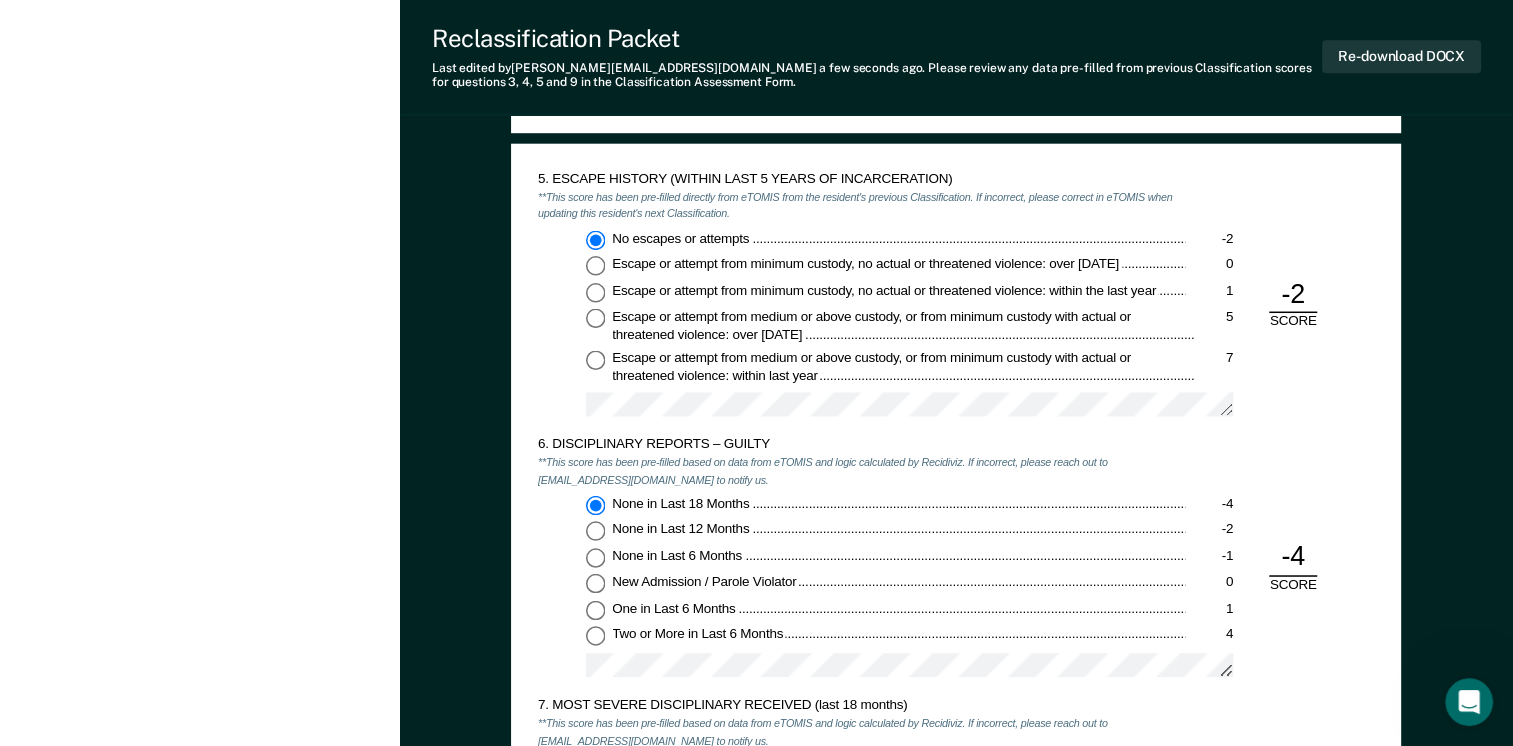 scroll, scrollTop: 1800, scrollLeft: 0, axis: vertical 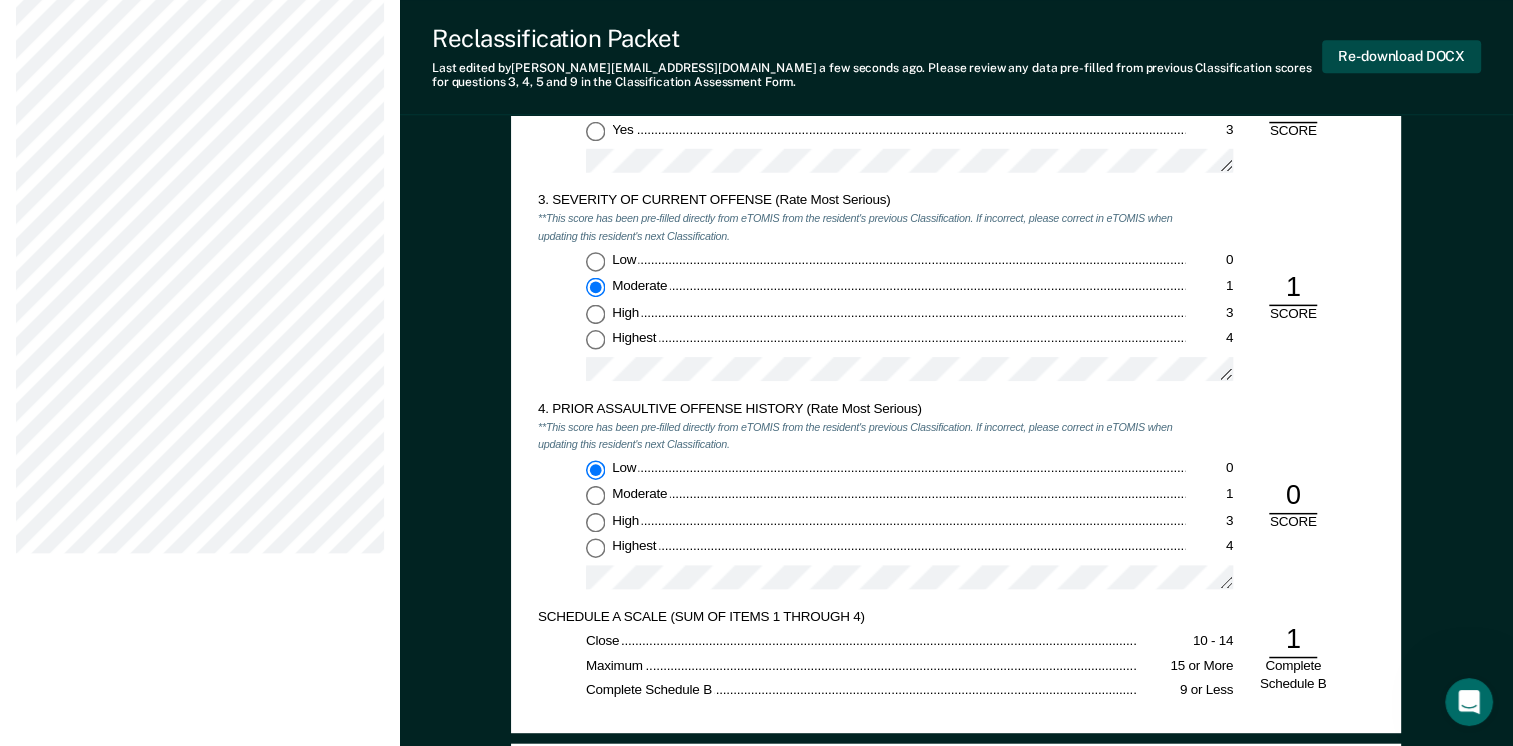click on "Re-download DOCX" at bounding box center (1401, 56) 